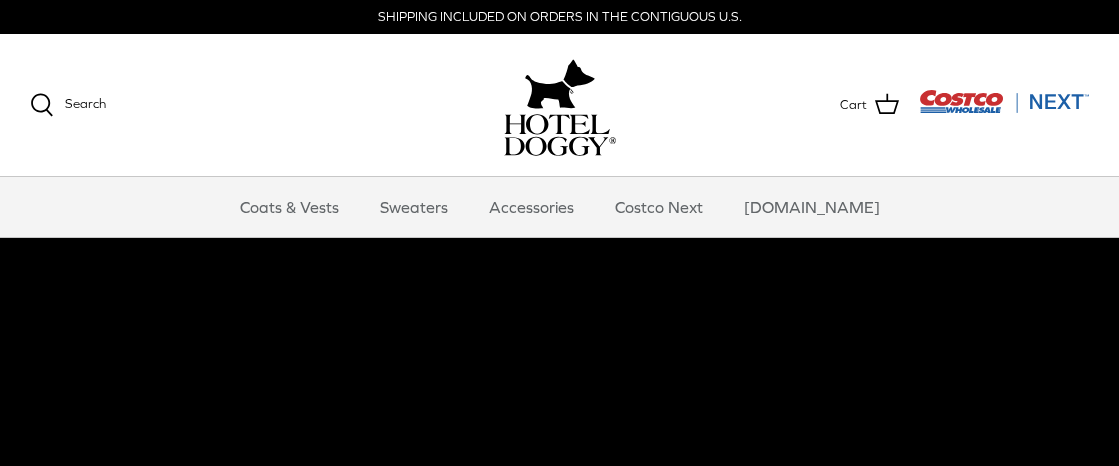 scroll, scrollTop: 0, scrollLeft: 0, axis: both 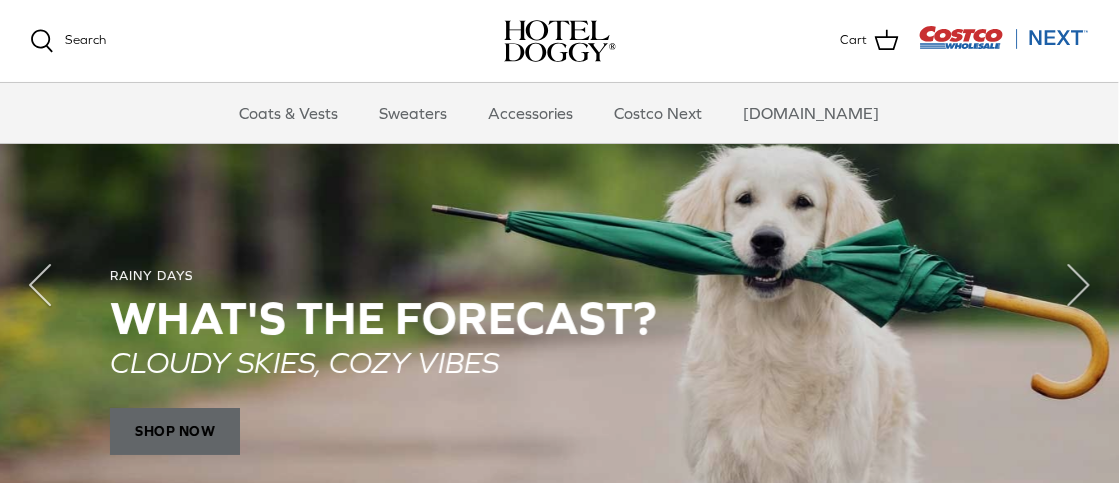 click on "SHOP NOW" at bounding box center [175, 432] 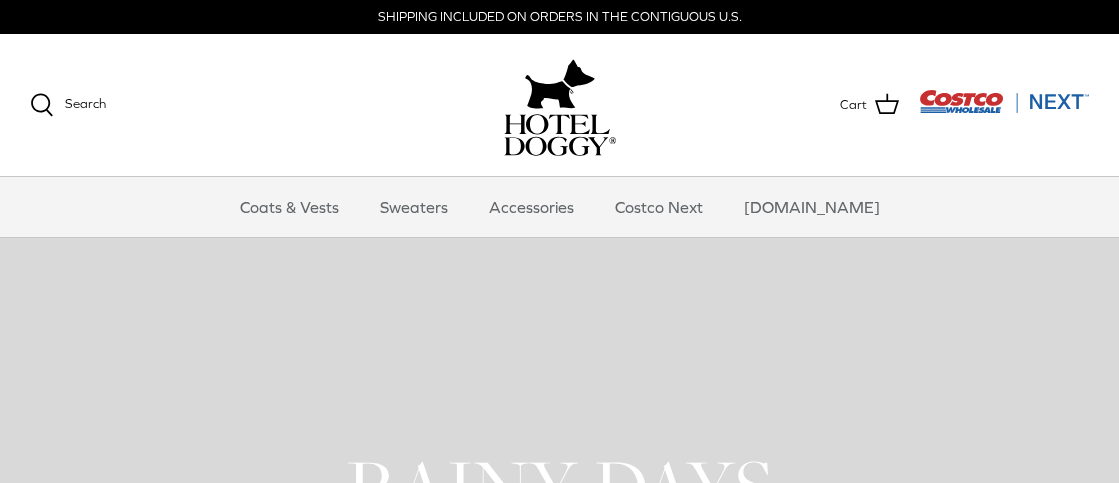 scroll, scrollTop: 0, scrollLeft: 0, axis: both 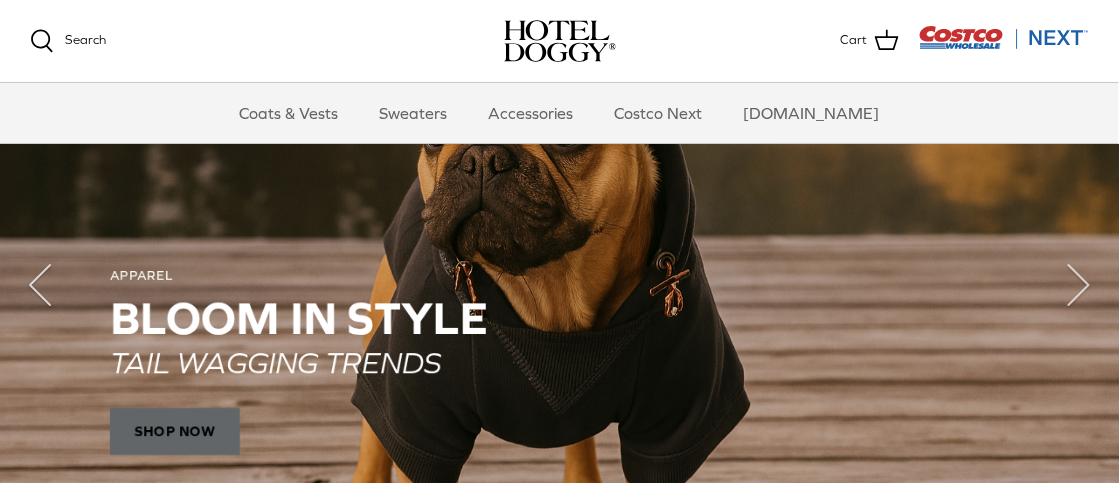 click on "SHOP NOW" at bounding box center (175, 432) 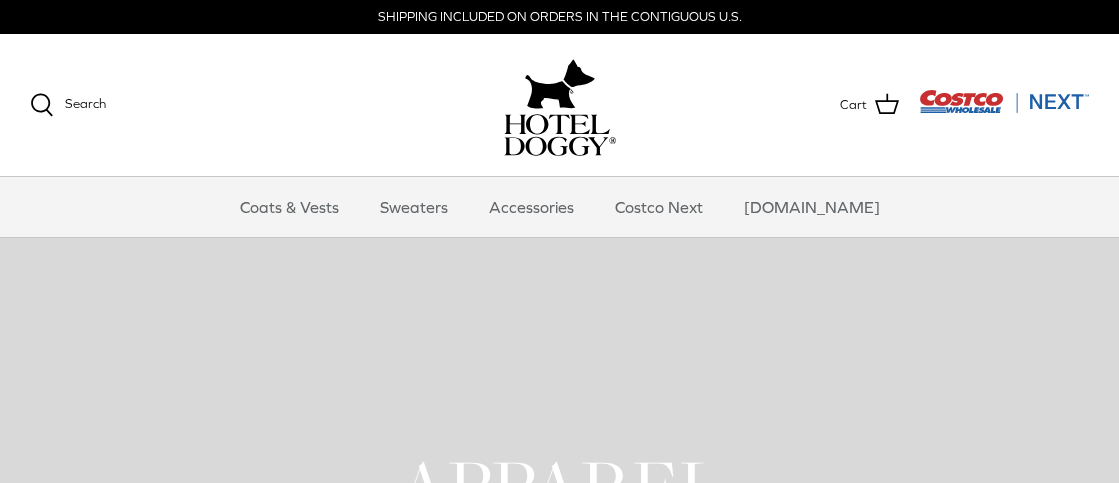 scroll, scrollTop: 0, scrollLeft: 0, axis: both 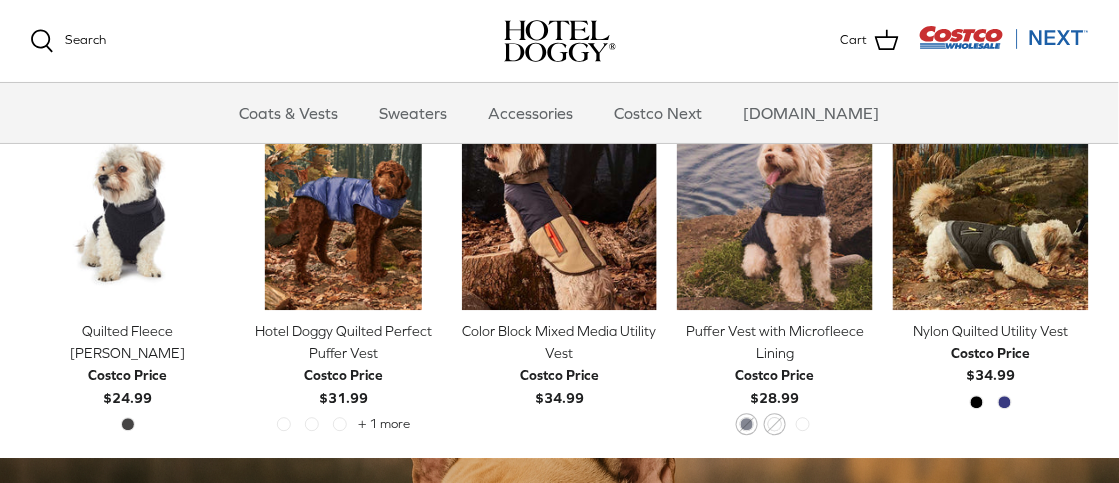 click on "Puffer Vest with Microfleece Lining" at bounding box center (775, 342) 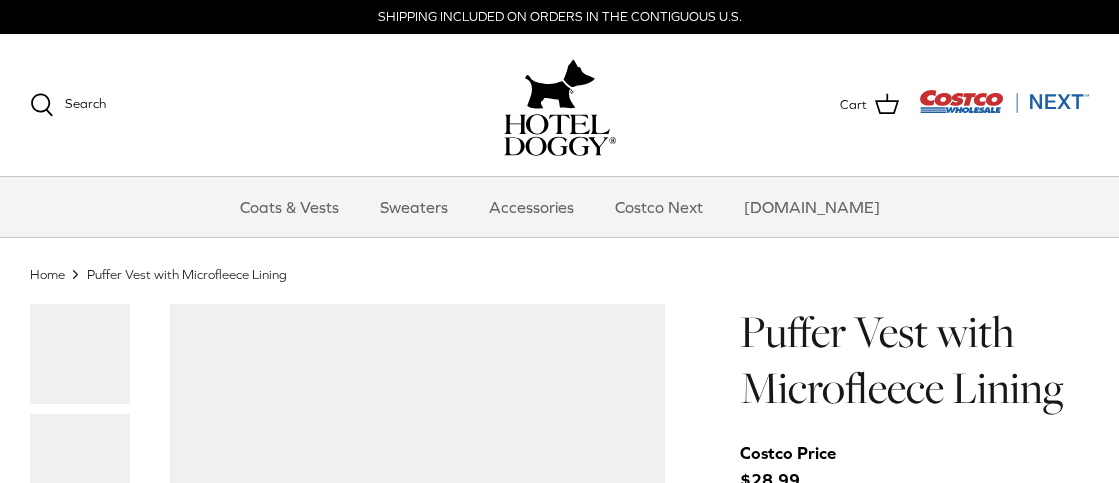 scroll, scrollTop: 0, scrollLeft: 0, axis: both 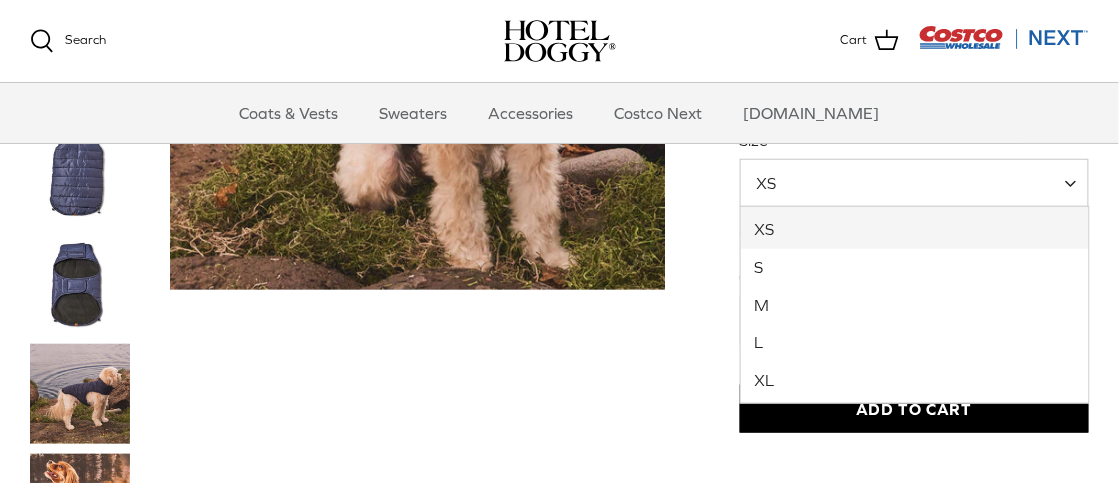click at bounding box center (1078, 183) 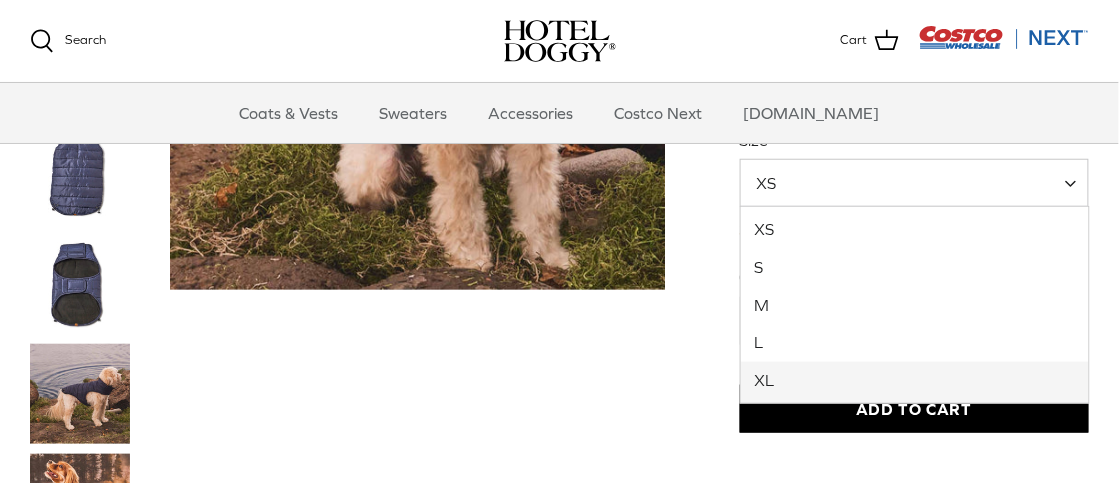 select on "XL" 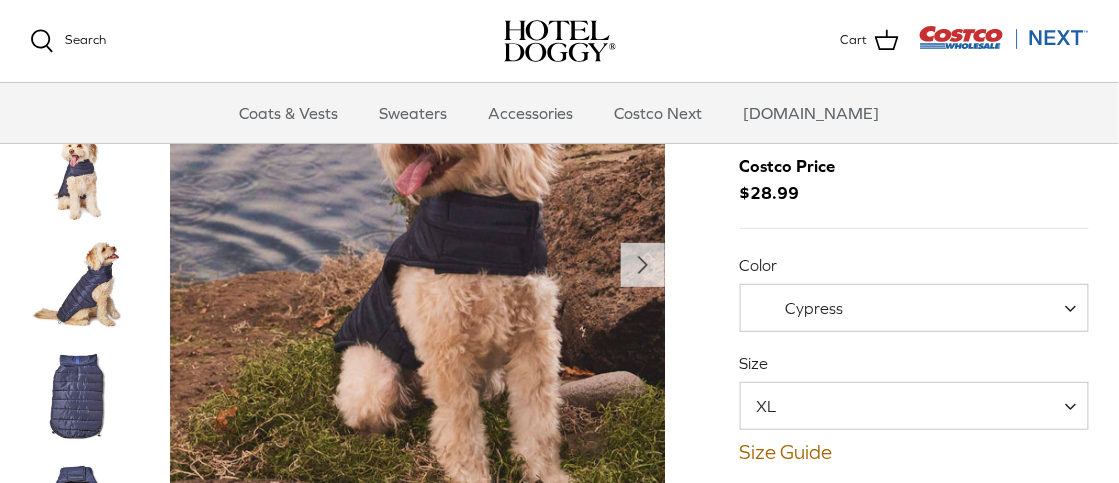 scroll, scrollTop: 66, scrollLeft: 0, axis: vertical 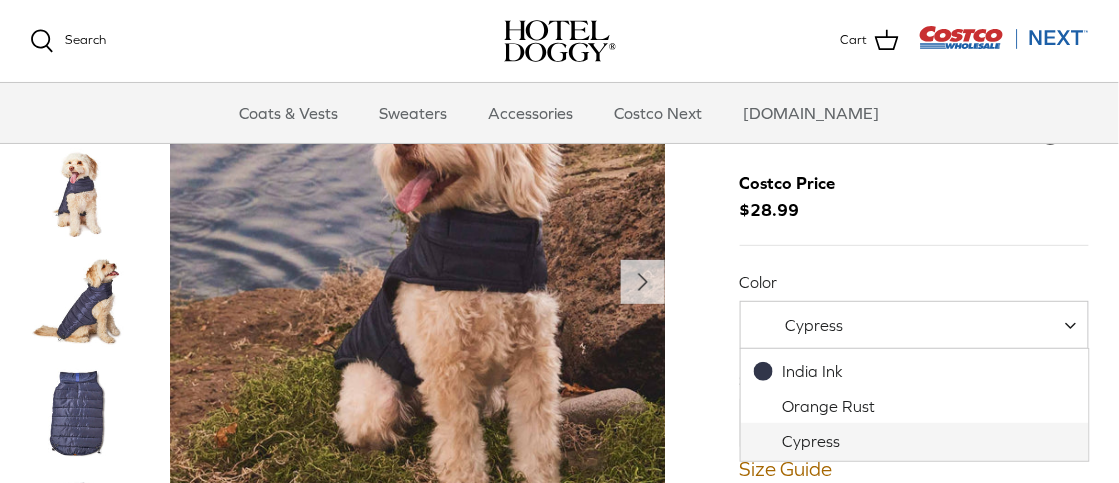 click at bounding box center (1078, 325) 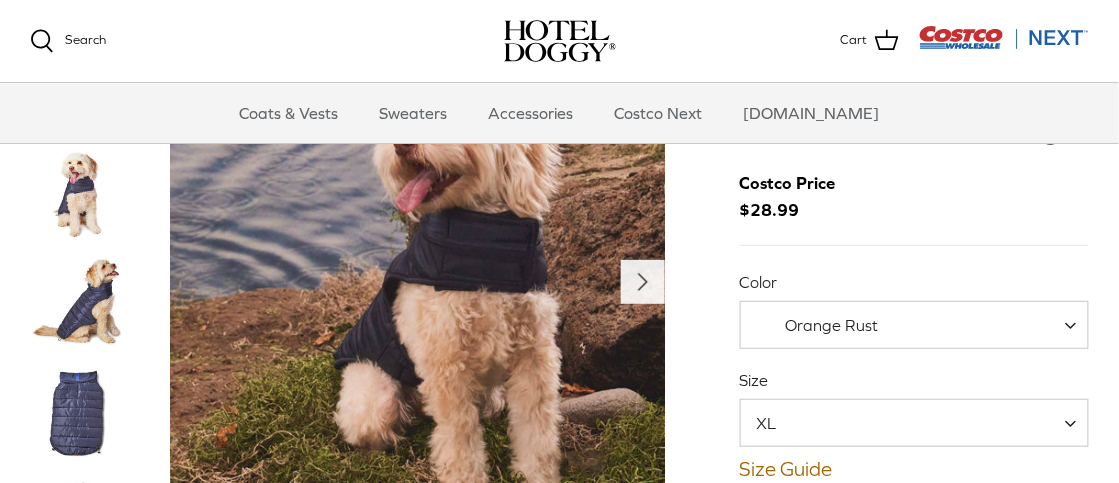 click on "Right" 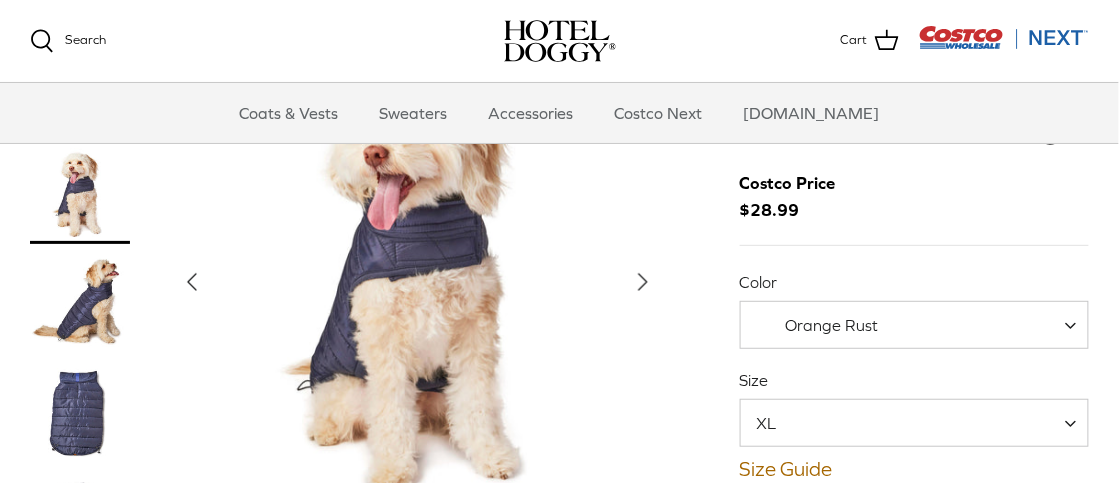 click on "Right" 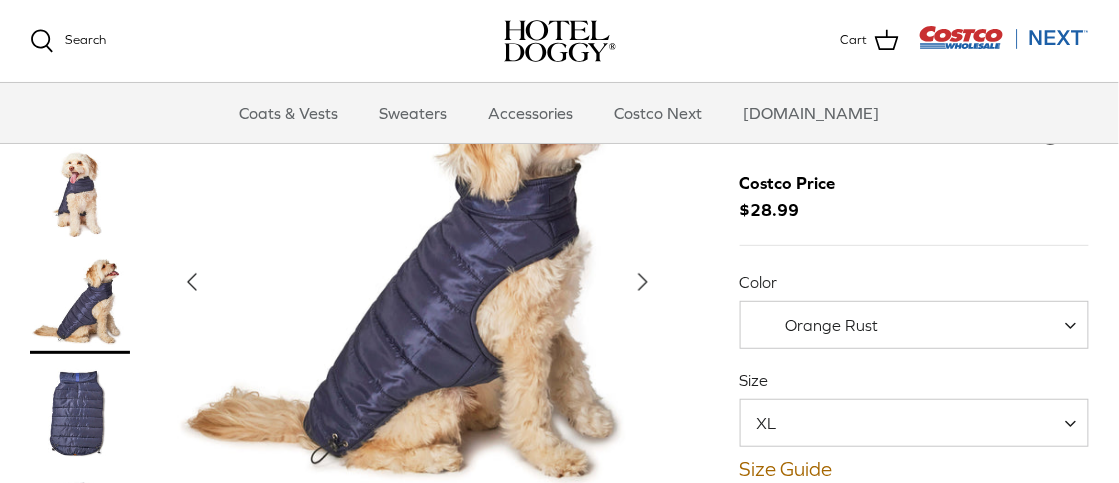 click 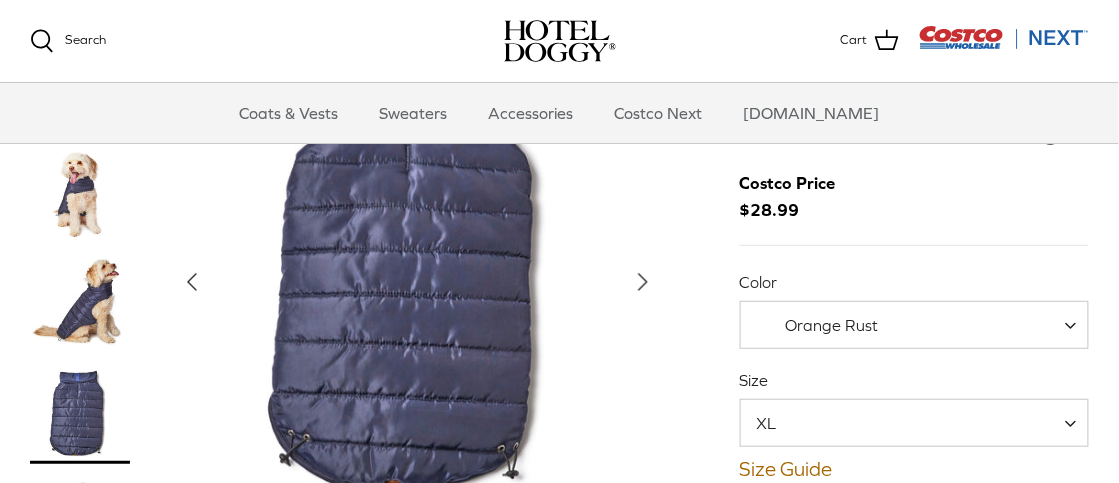 click 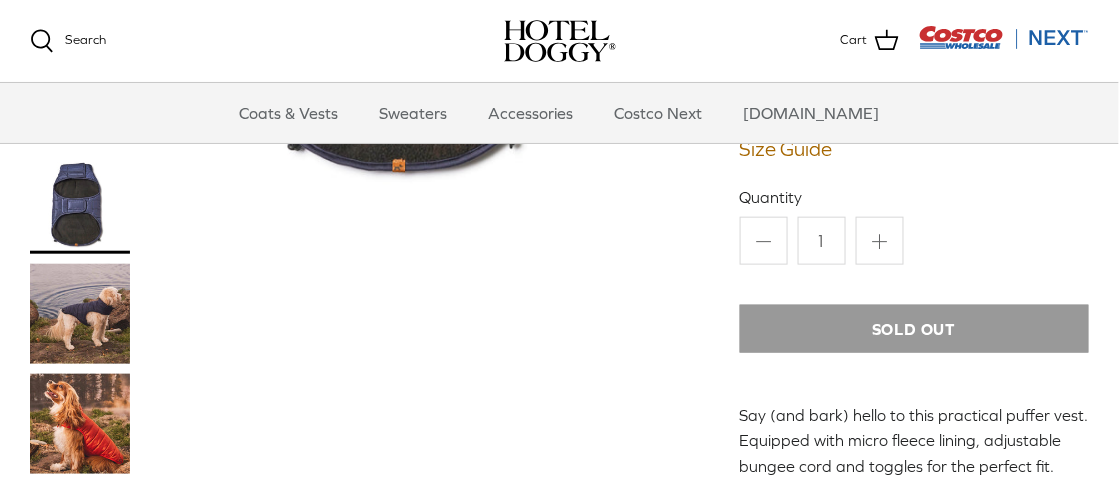 scroll, scrollTop: 466, scrollLeft: 0, axis: vertical 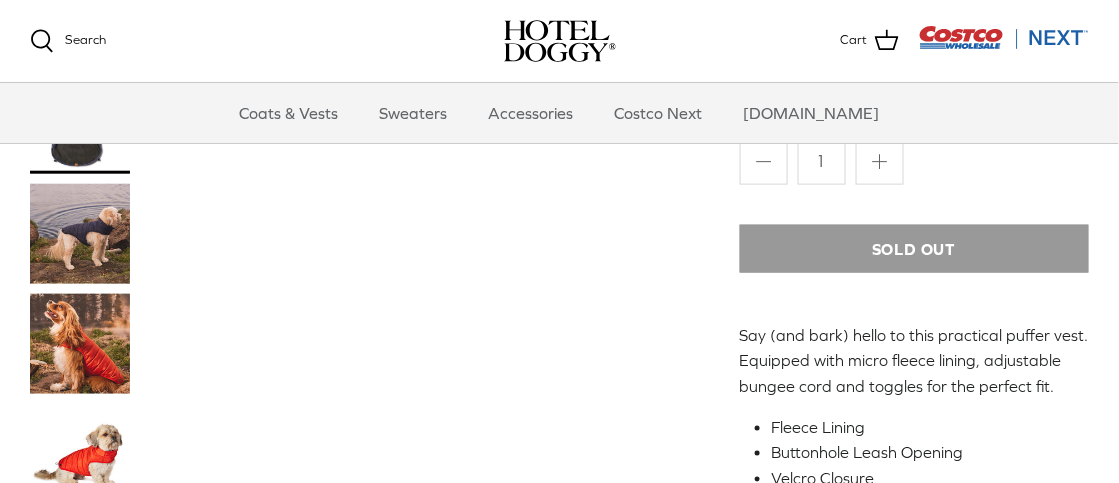 click at bounding box center [80, 344] 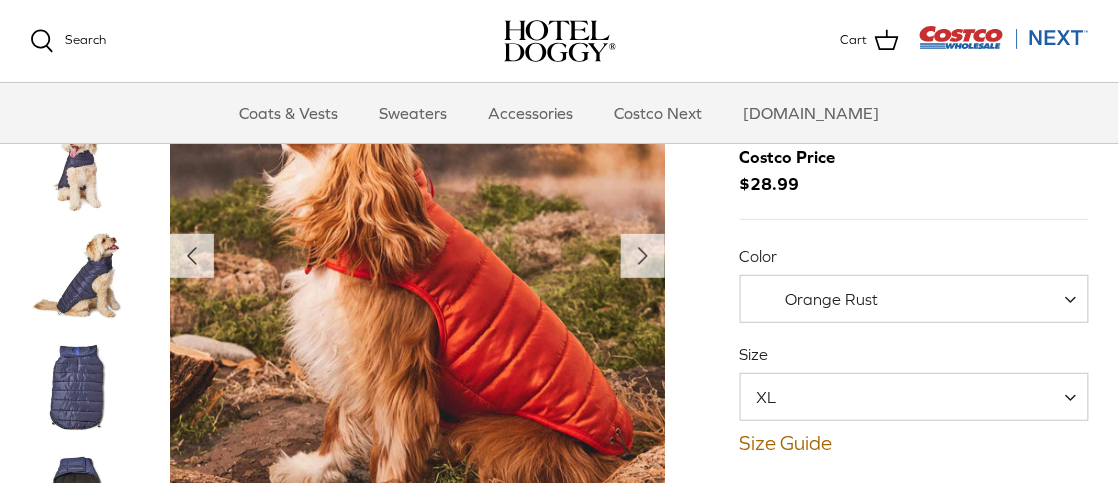 scroll, scrollTop: 52, scrollLeft: 0, axis: vertical 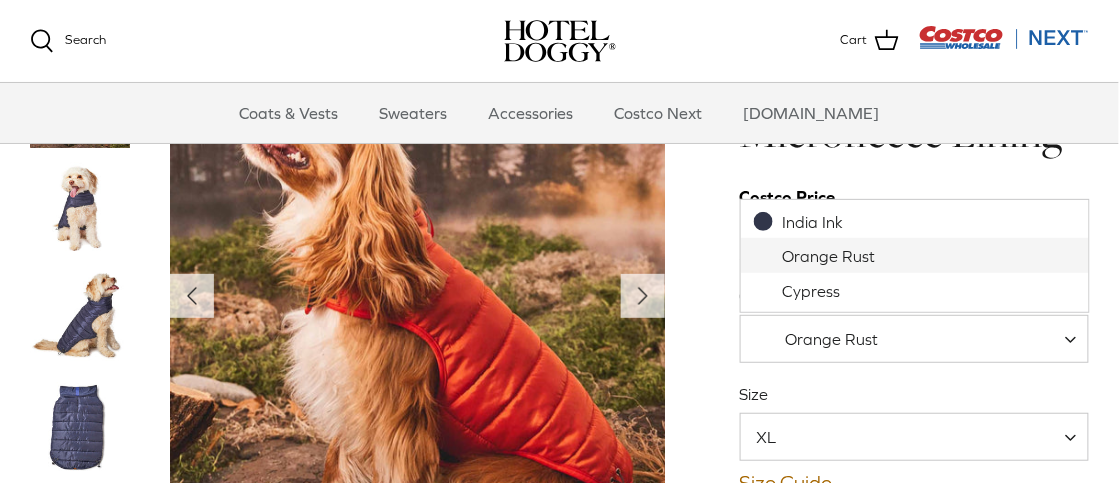 click on "Orange Rust" at bounding box center [915, 339] 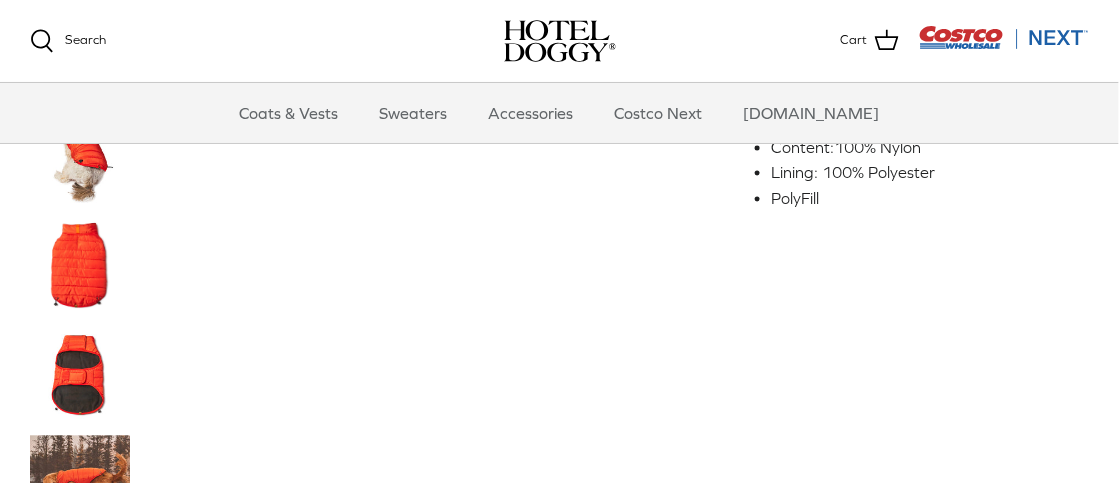 scroll, scrollTop: 1579, scrollLeft: 0, axis: vertical 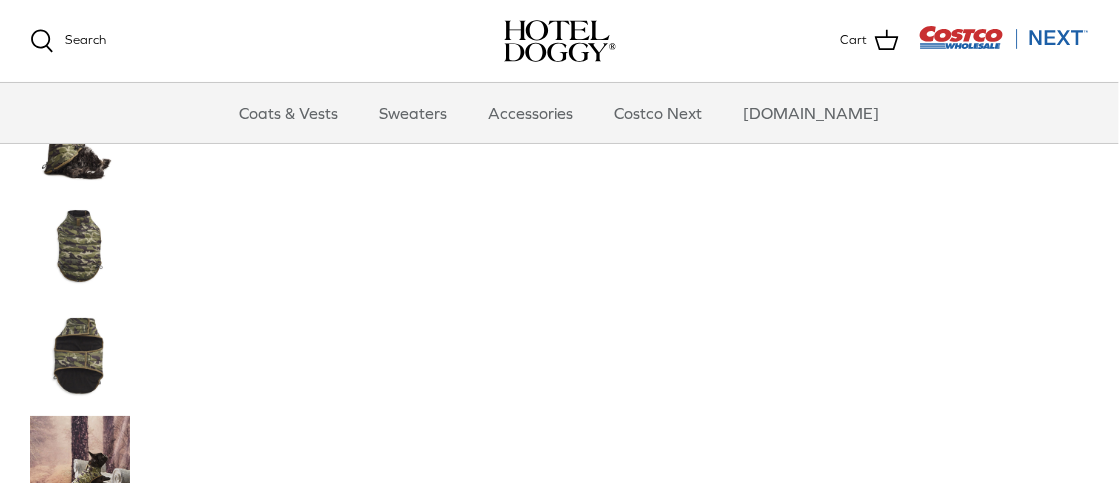 click at bounding box center [80, 356] 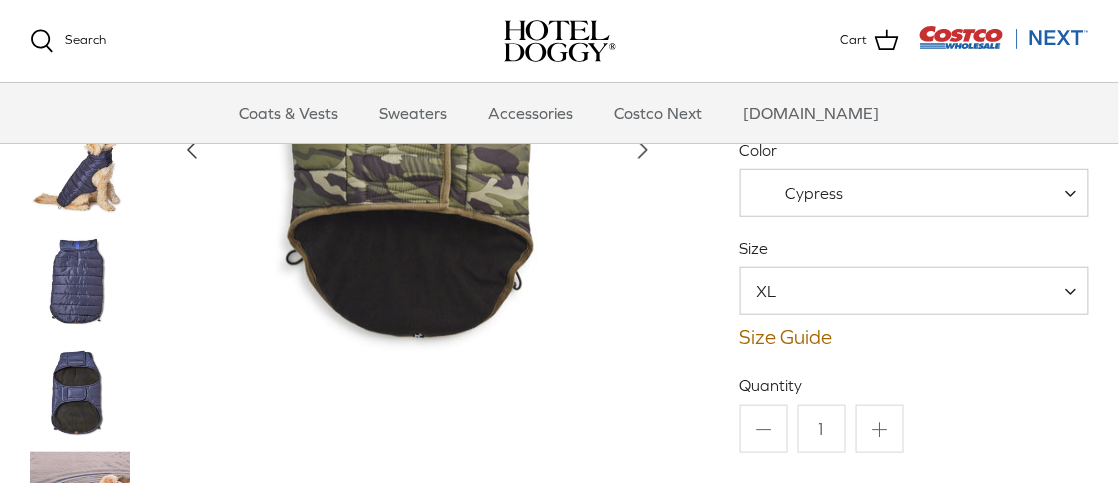 scroll, scrollTop: 186, scrollLeft: 0, axis: vertical 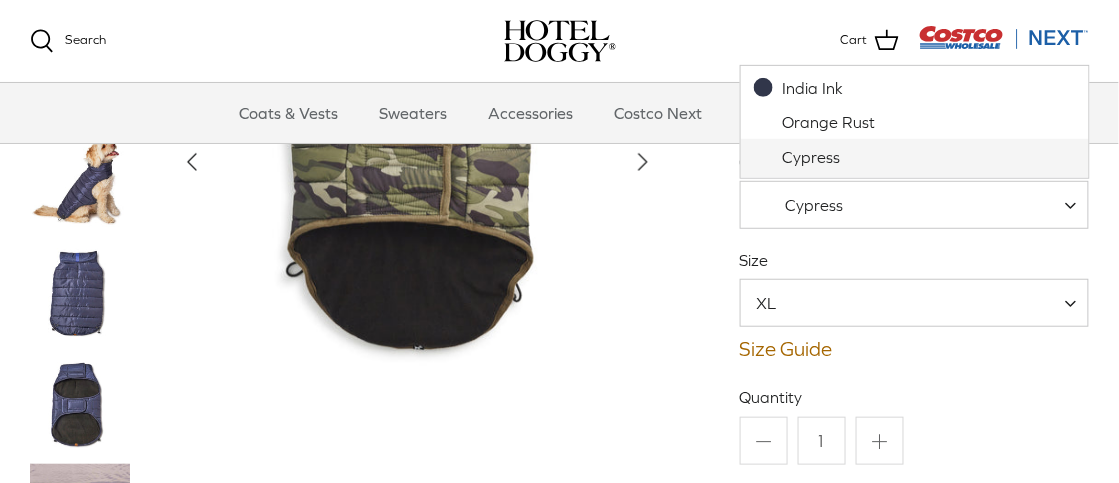 click on "Cypress" at bounding box center (915, 205) 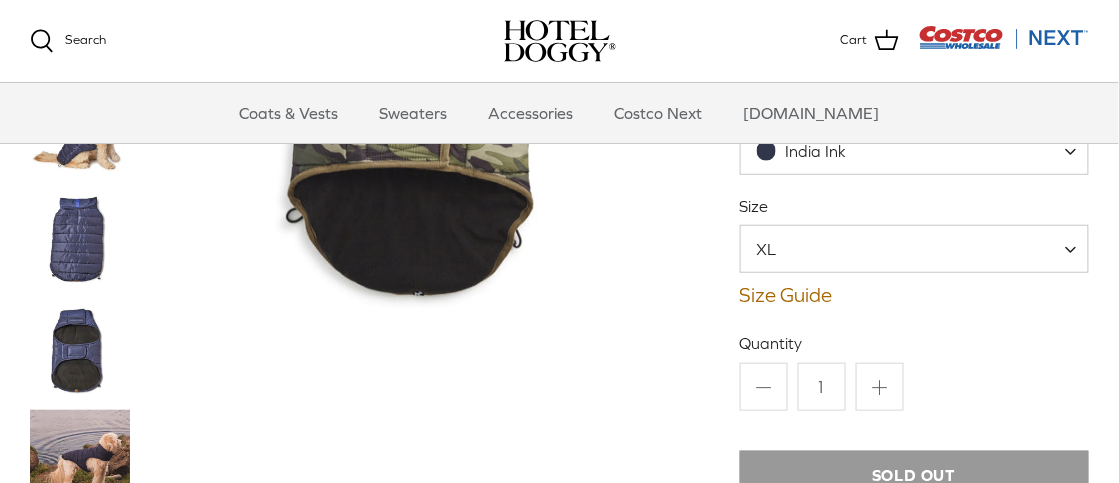 scroll, scrollTop: 200, scrollLeft: 0, axis: vertical 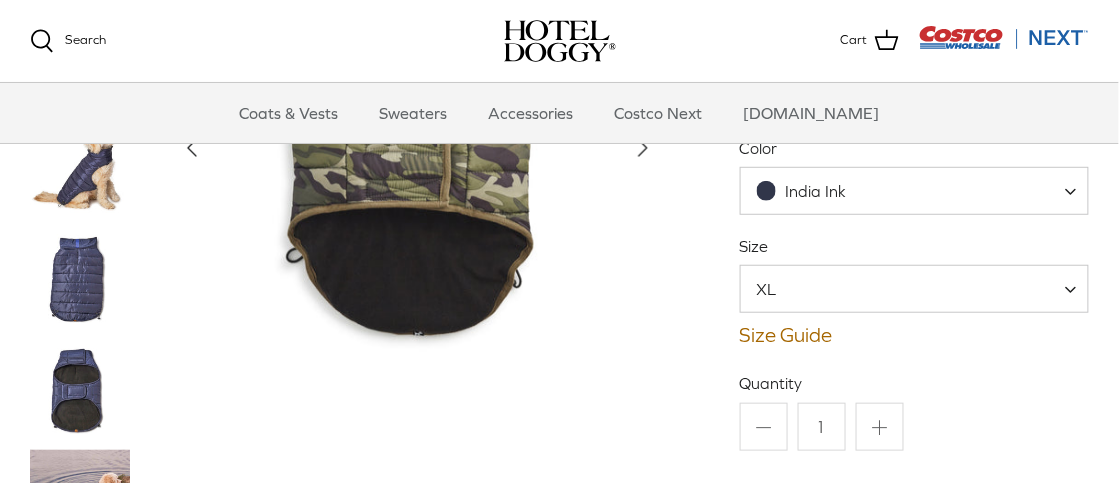 click at bounding box center (1078, 191) 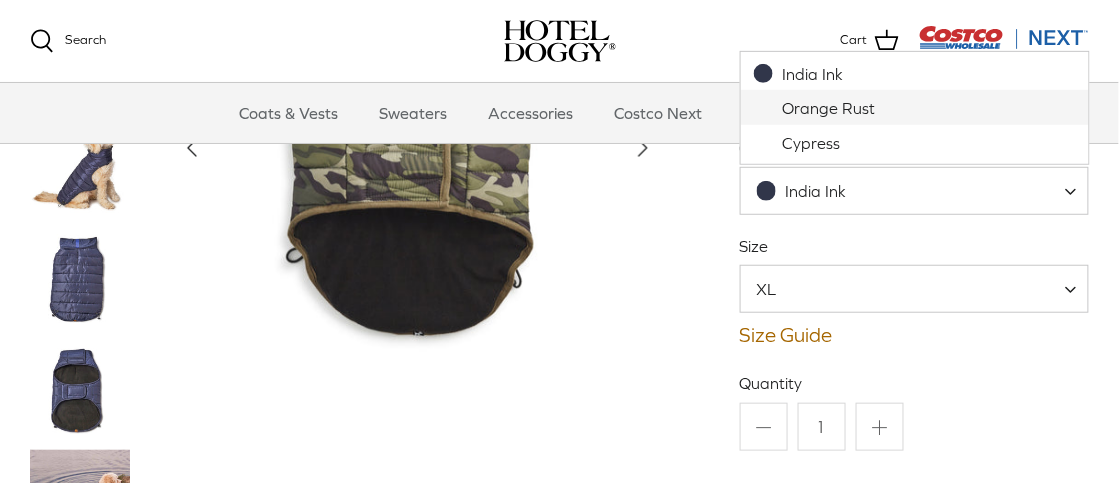 select on "Orange Rust" 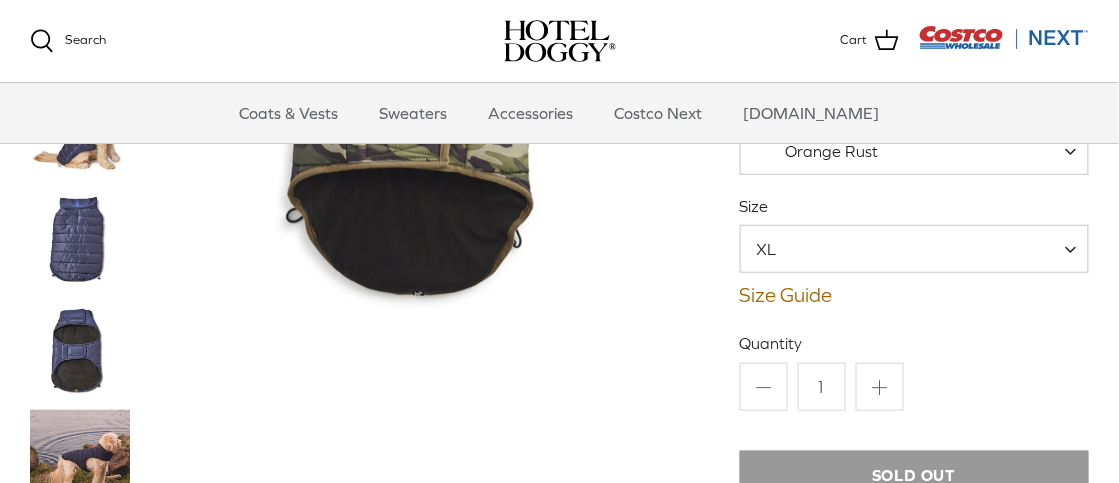 scroll, scrollTop: 280, scrollLeft: 0, axis: vertical 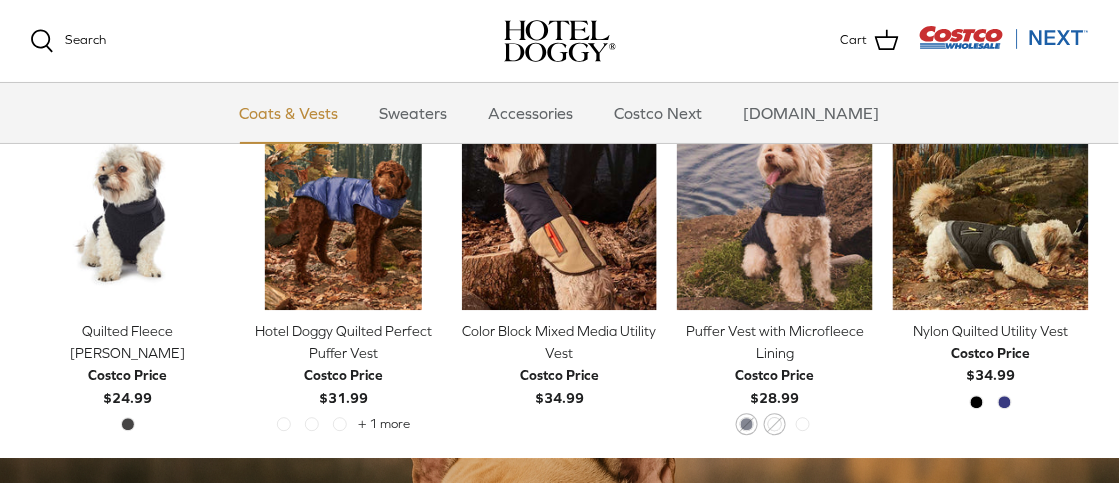 click on "Coats & Vests" at bounding box center (289, 113) 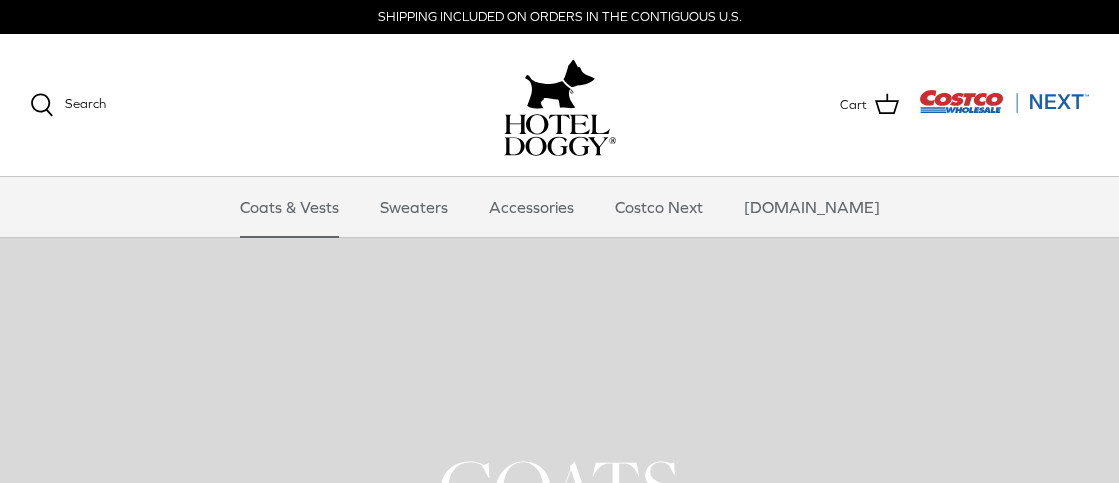 scroll, scrollTop: 0, scrollLeft: 0, axis: both 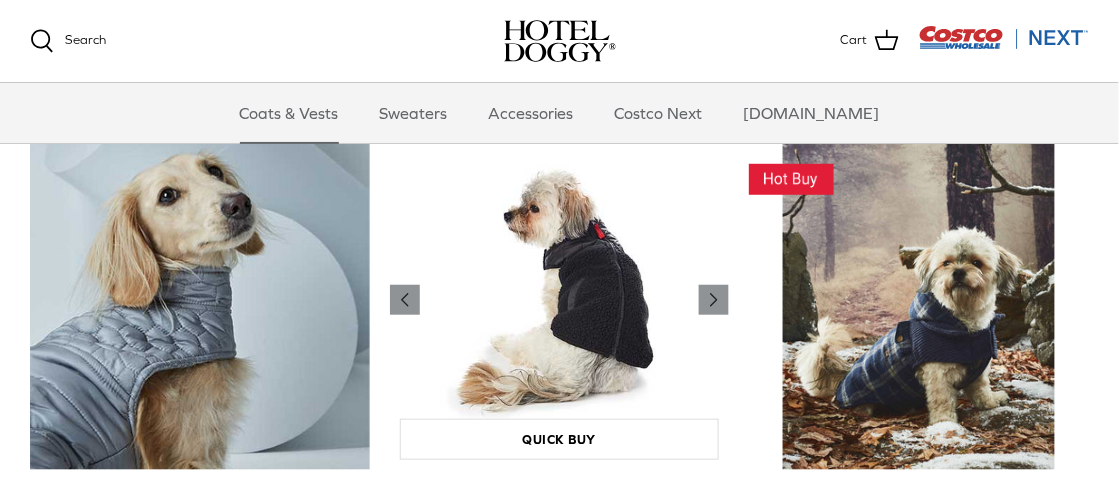 click at bounding box center [560, 300] 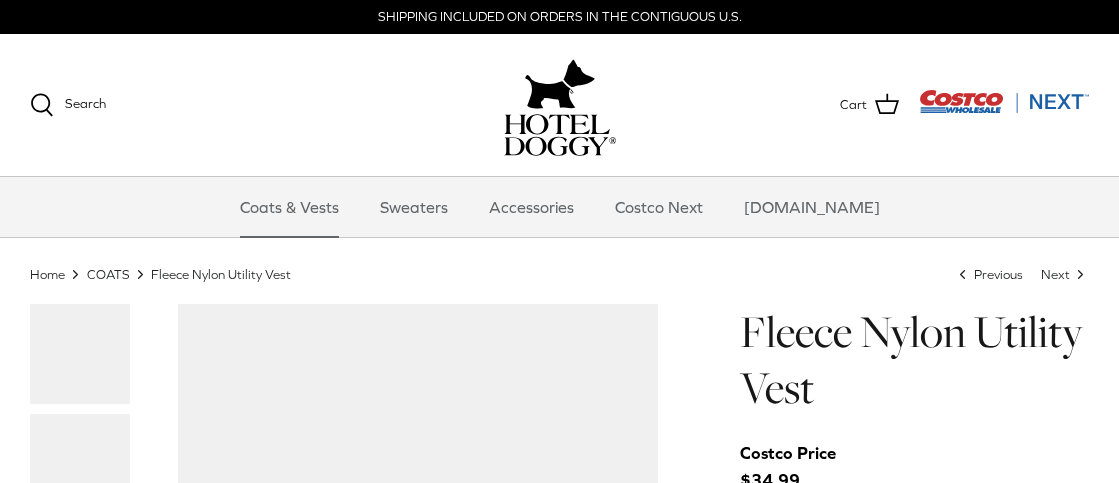 scroll, scrollTop: 0, scrollLeft: 0, axis: both 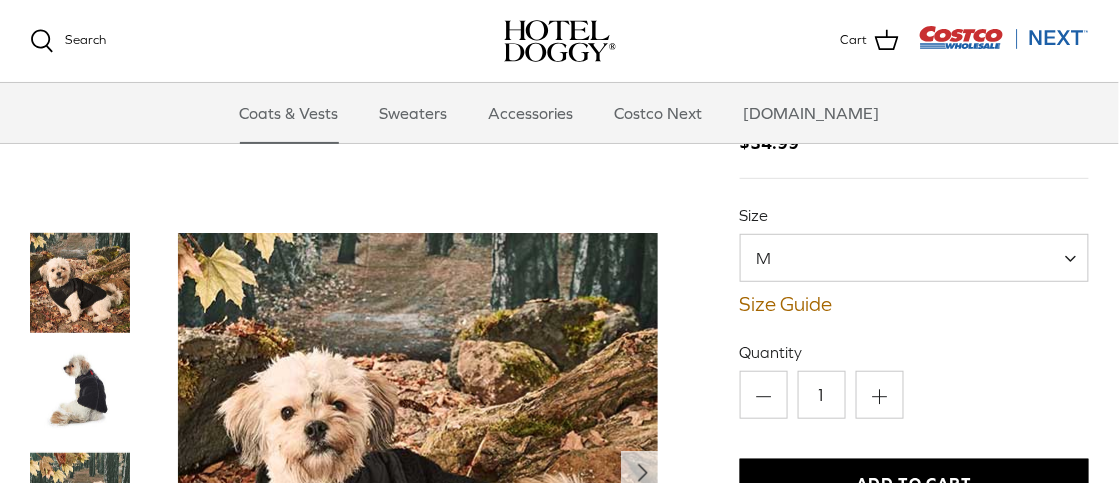 click at bounding box center [1078, 258] 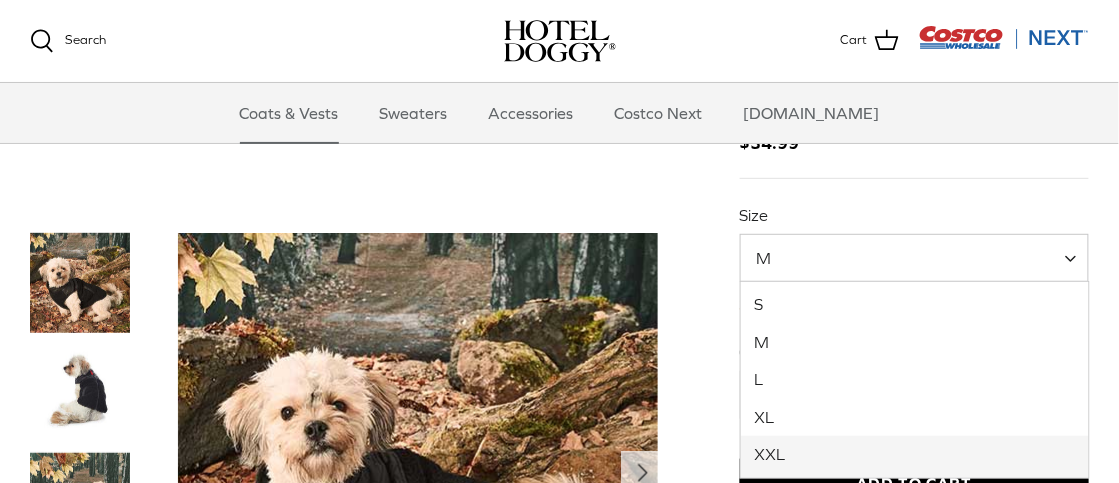 select on "XXL" 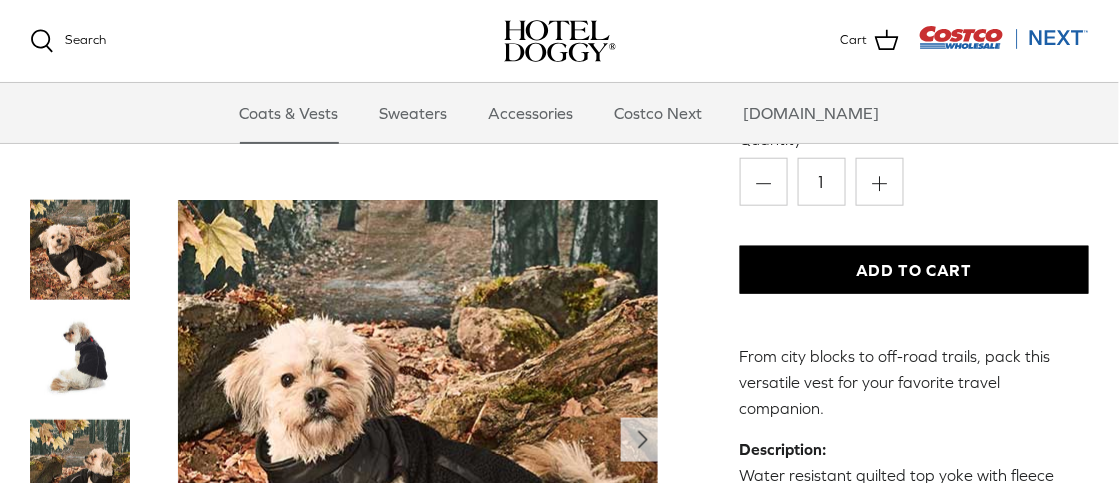 scroll, scrollTop: 453, scrollLeft: 0, axis: vertical 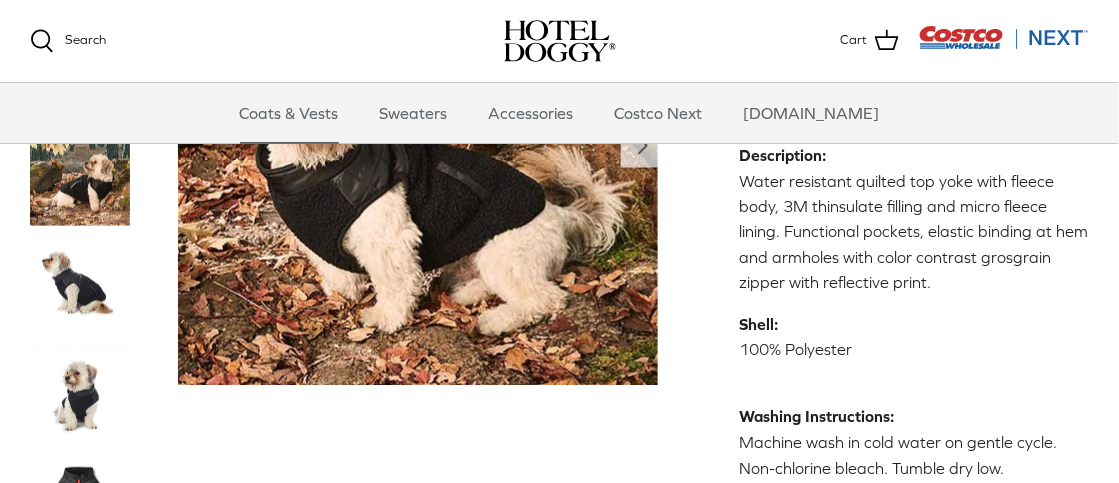 click at bounding box center (80, 506) 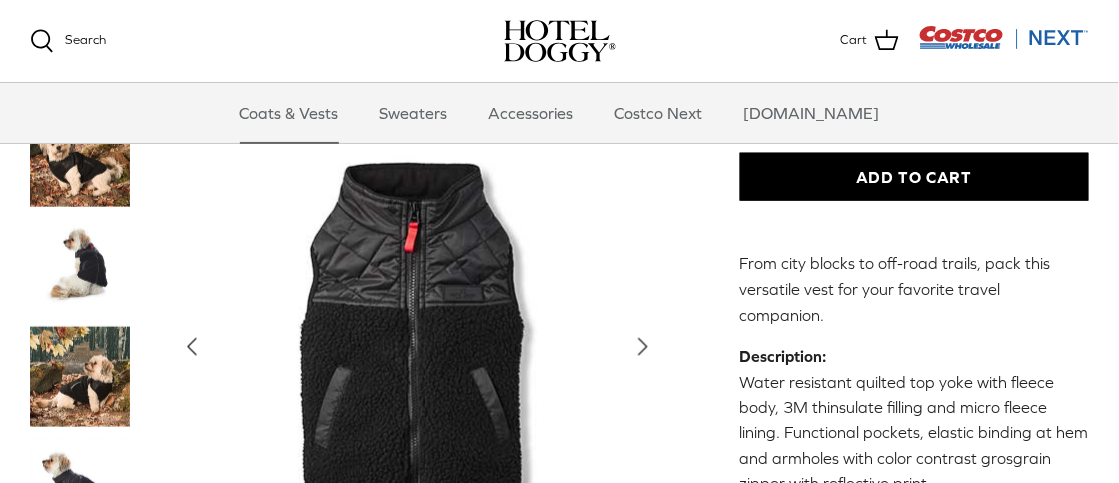 scroll, scrollTop: 386, scrollLeft: 0, axis: vertical 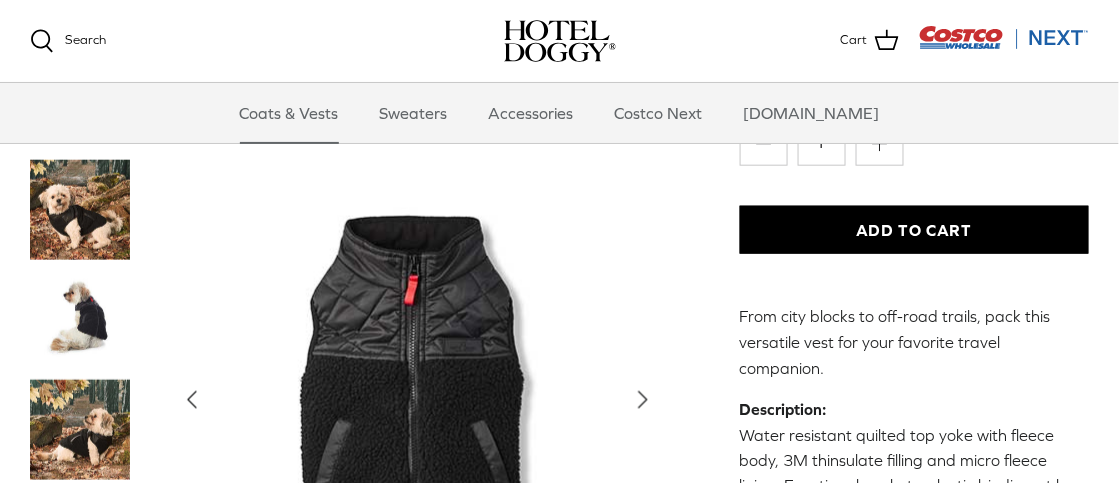 click at bounding box center (80, 430) 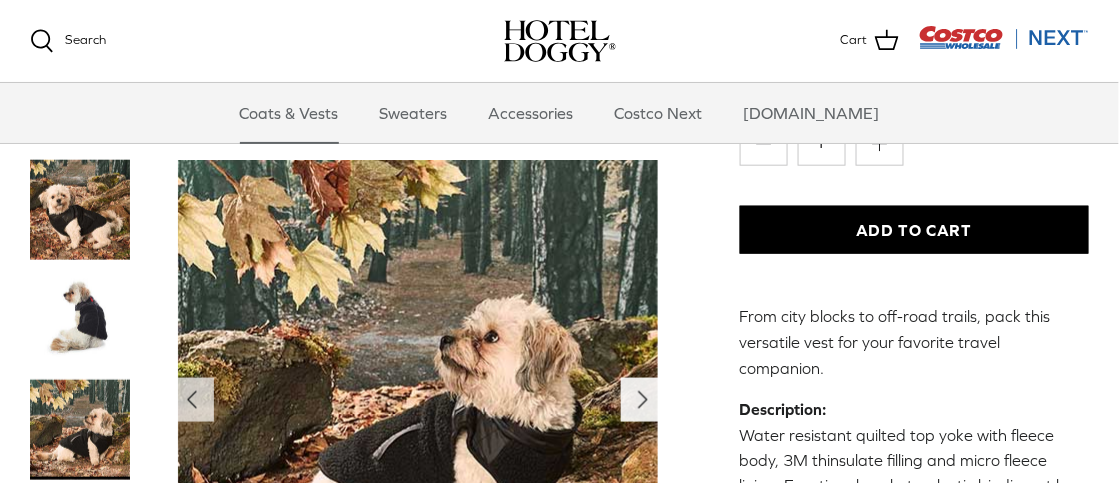 click on "Right" 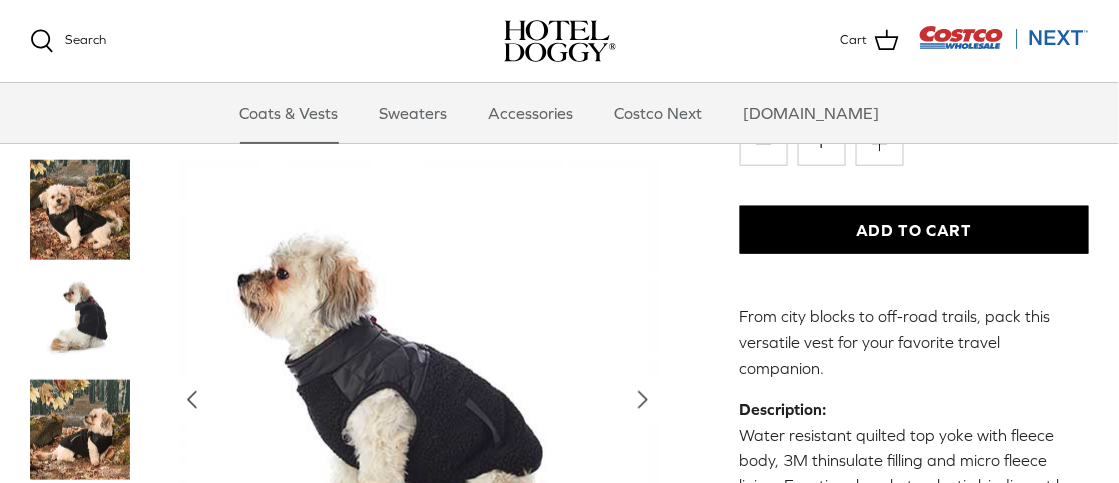 click 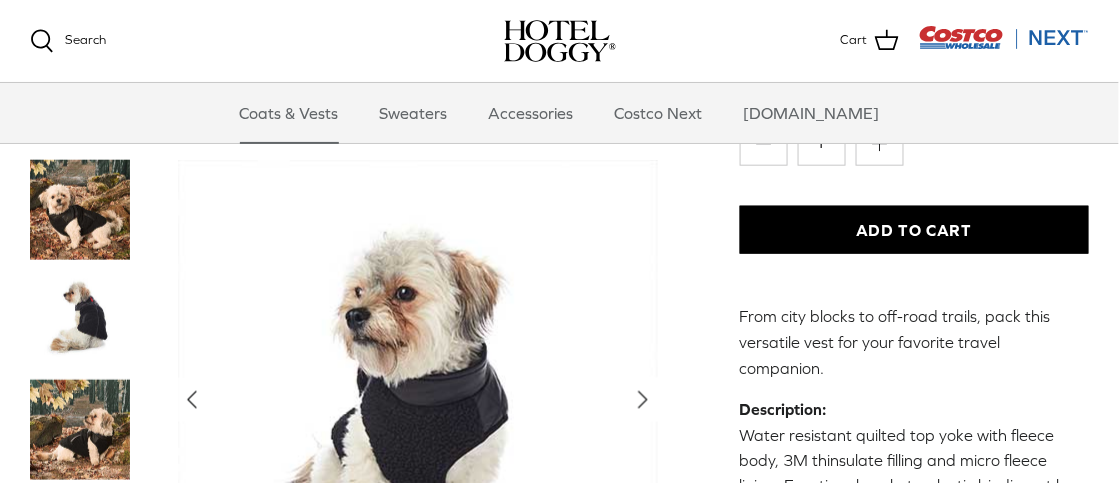 click 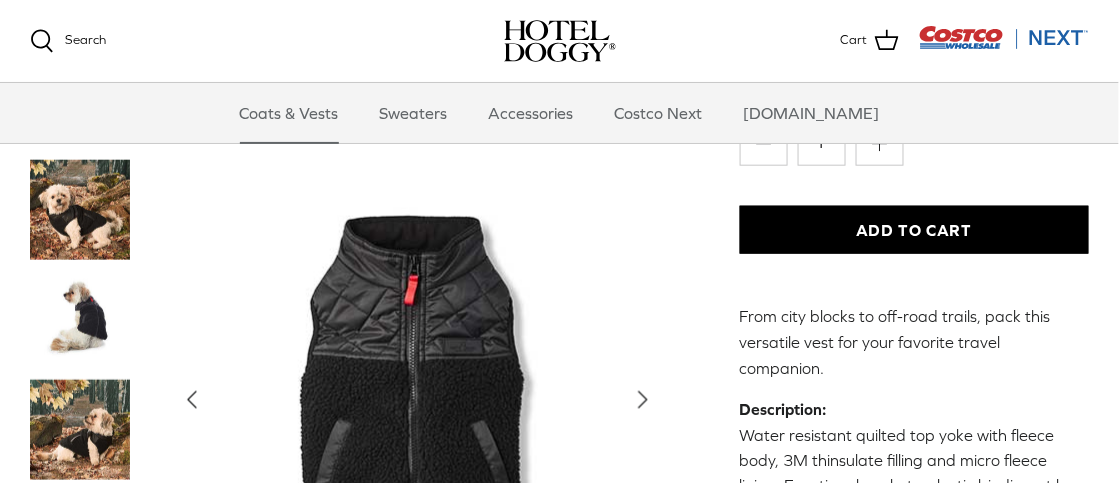 click 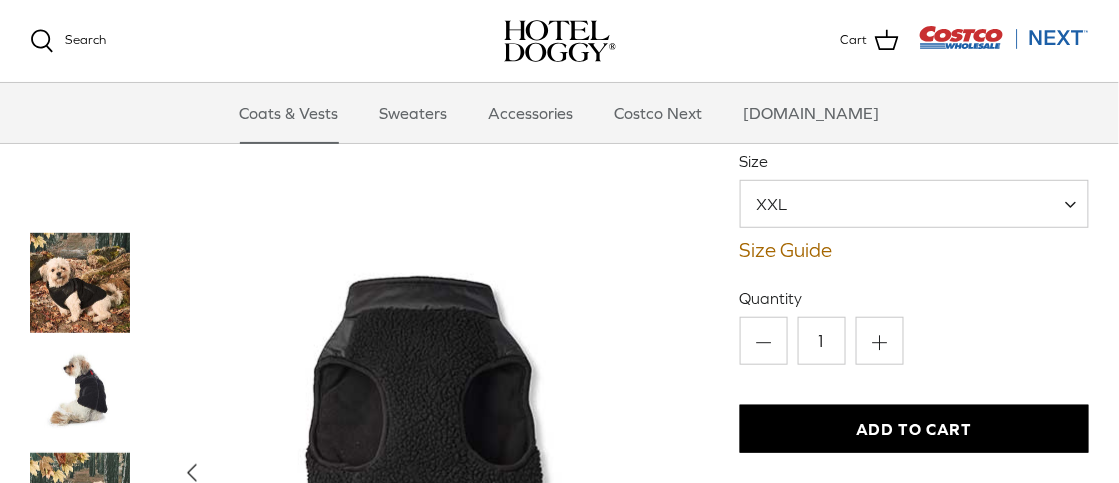 scroll, scrollTop: 173, scrollLeft: 0, axis: vertical 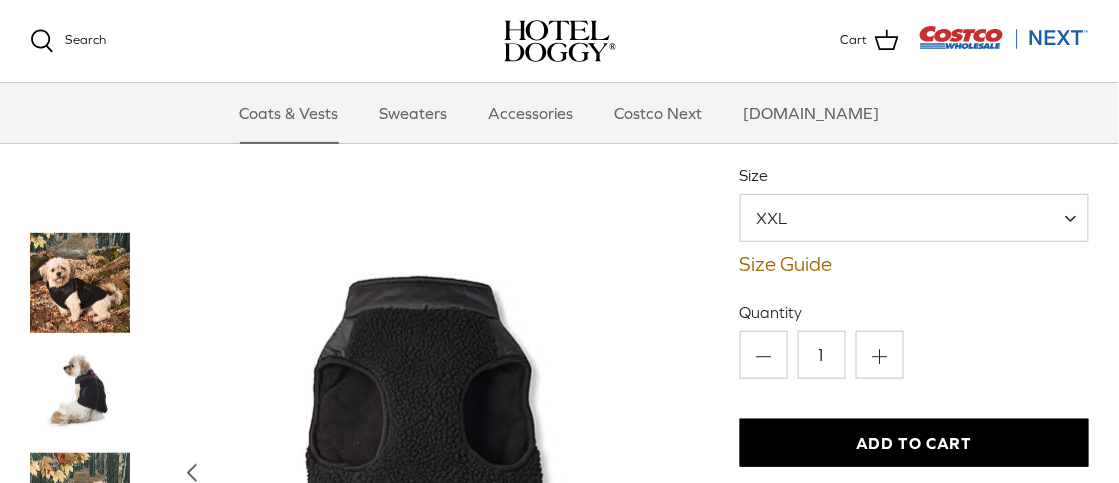 click on "Add to Cart" at bounding box center (914, 443) 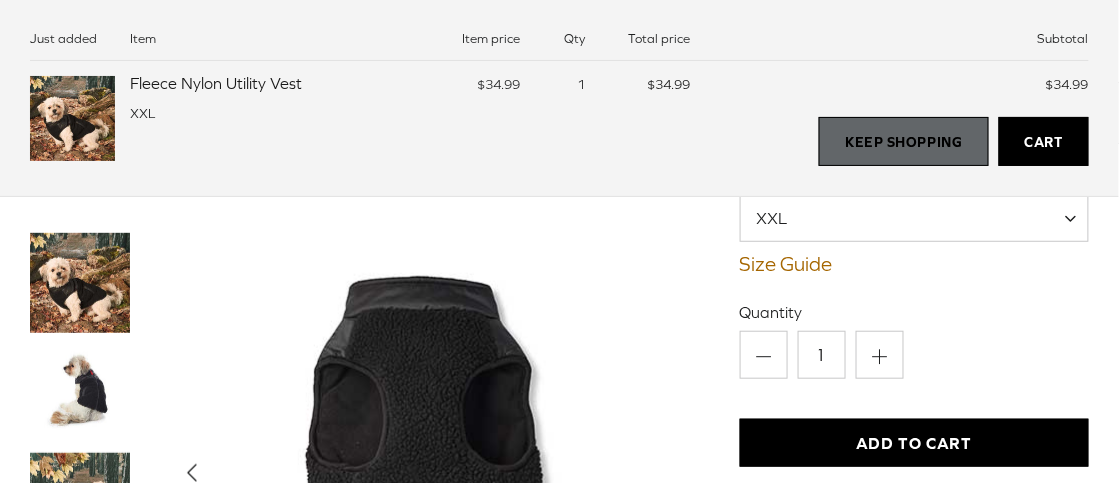 click on "Keep Shopping" at bounding box center [903, 142] 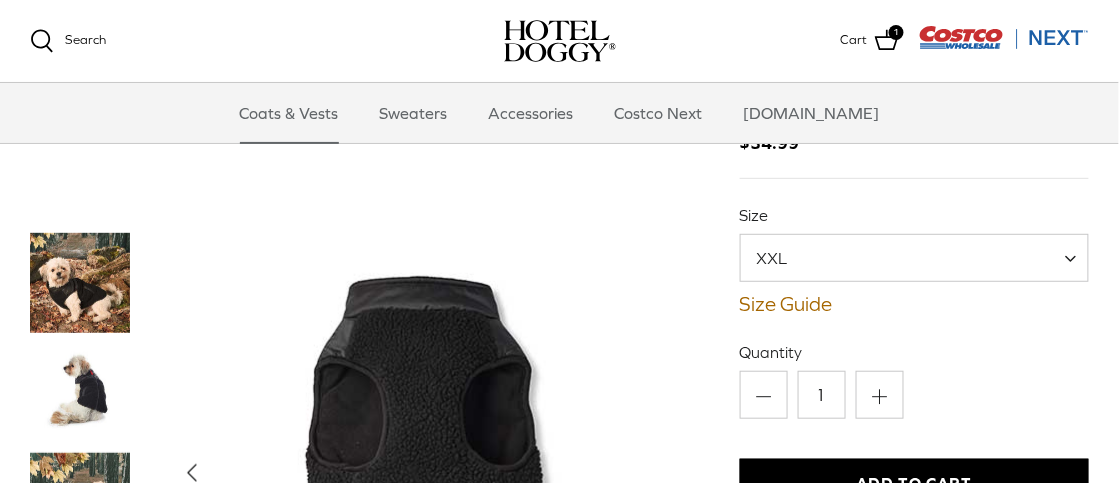 scroll, scrollTop: 0, scrollLeft: 0, axis: both 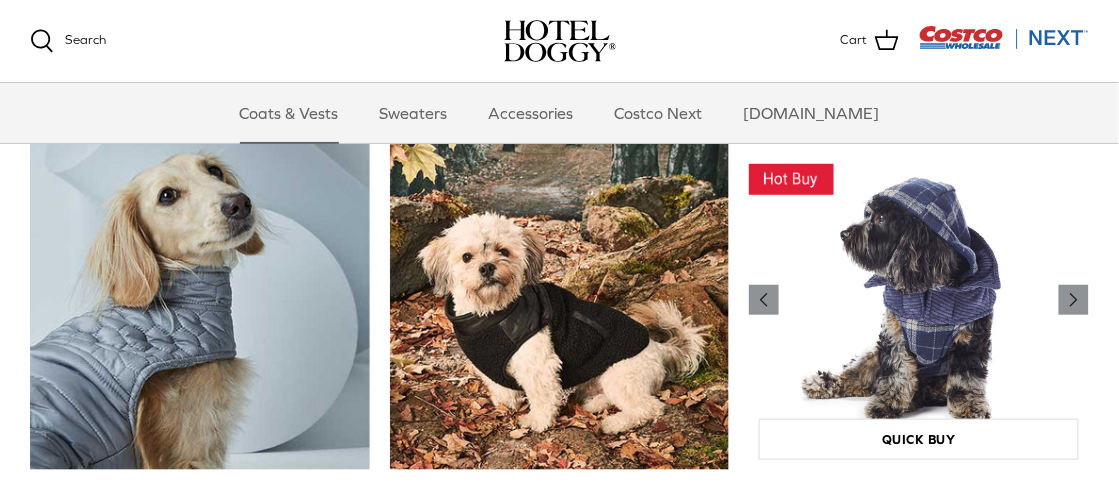 click at bounding box center (919, 300) 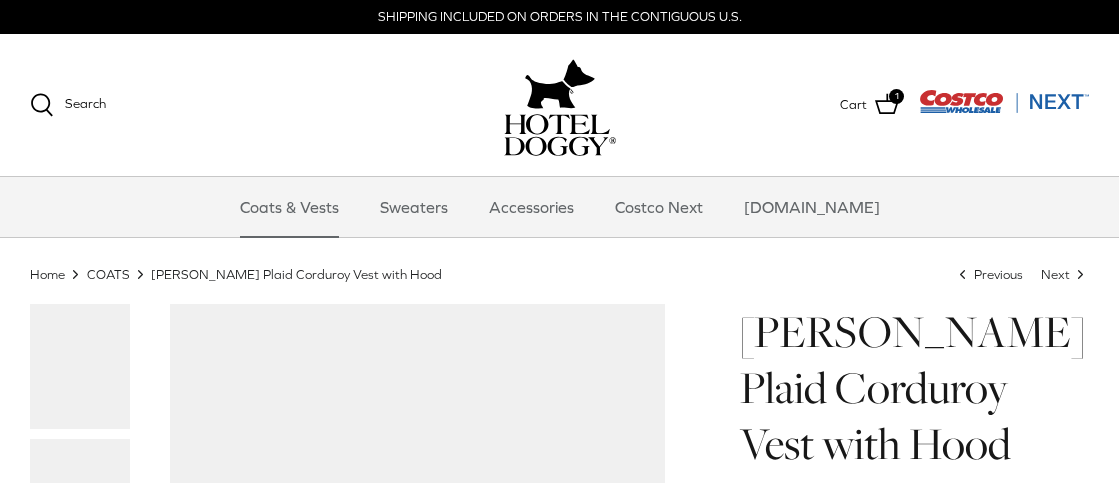 scroll, scrollTop: 0, scrollLeft: 0, axis: both 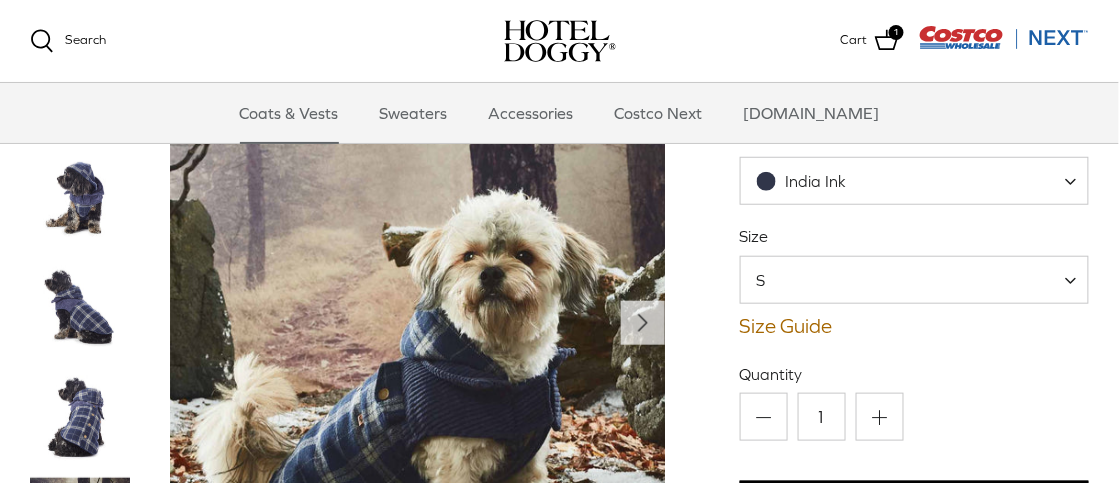 click on "S" at bounding box center (915, 280) 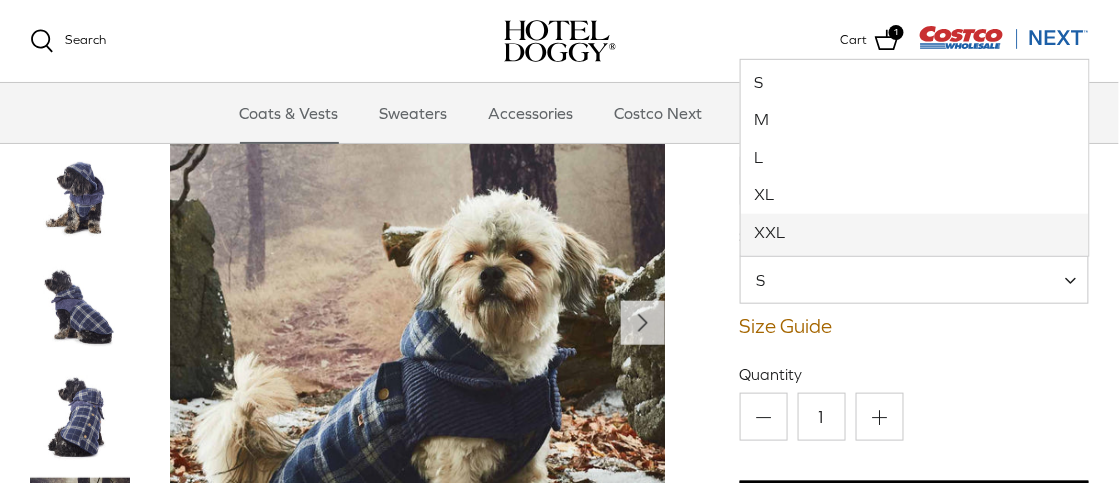 select on "XXL" 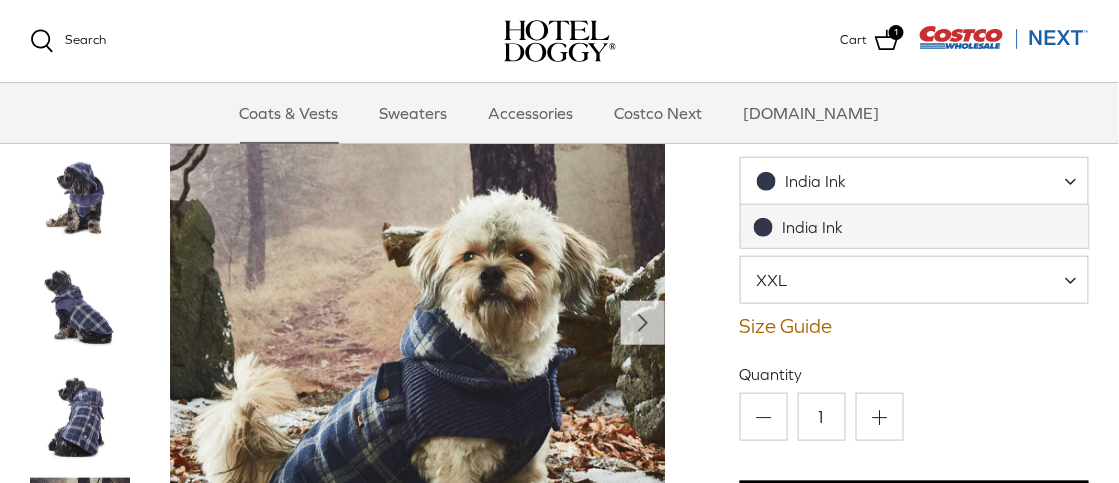 click on "India Ink" at bounding box center (915, 181) 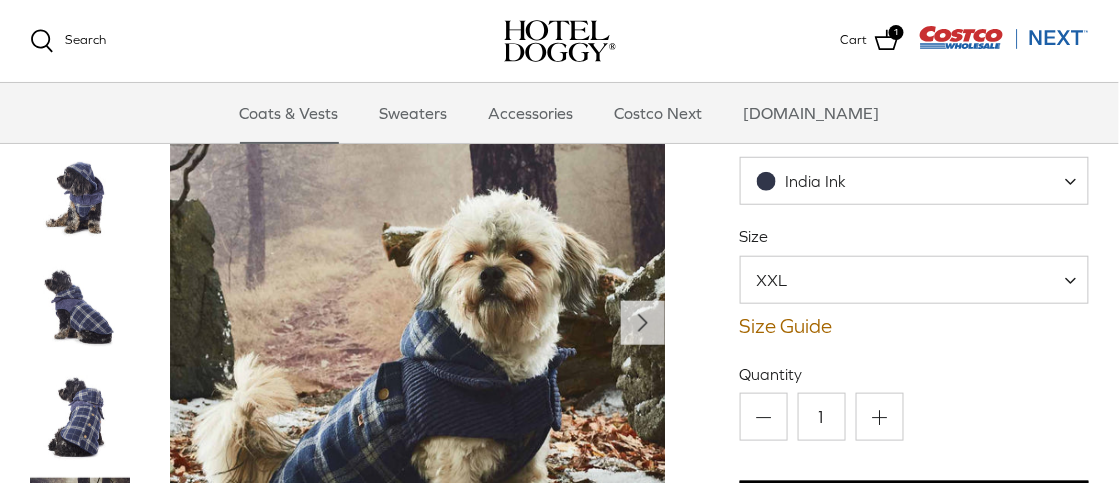 click on "India Ink" at bounding box center (915, 181) 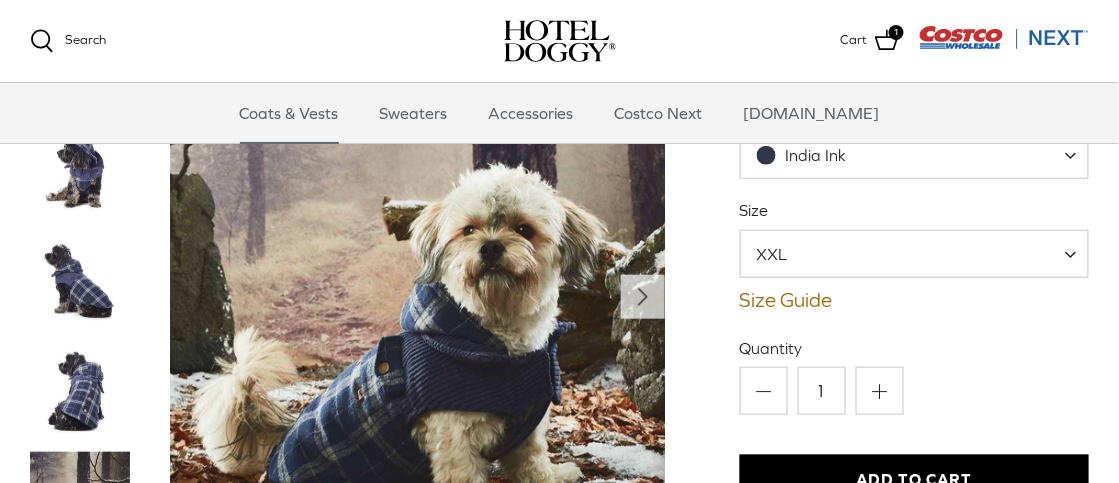 scroll, scrollTop: 306, scrollLeft: 0, axis: vertical 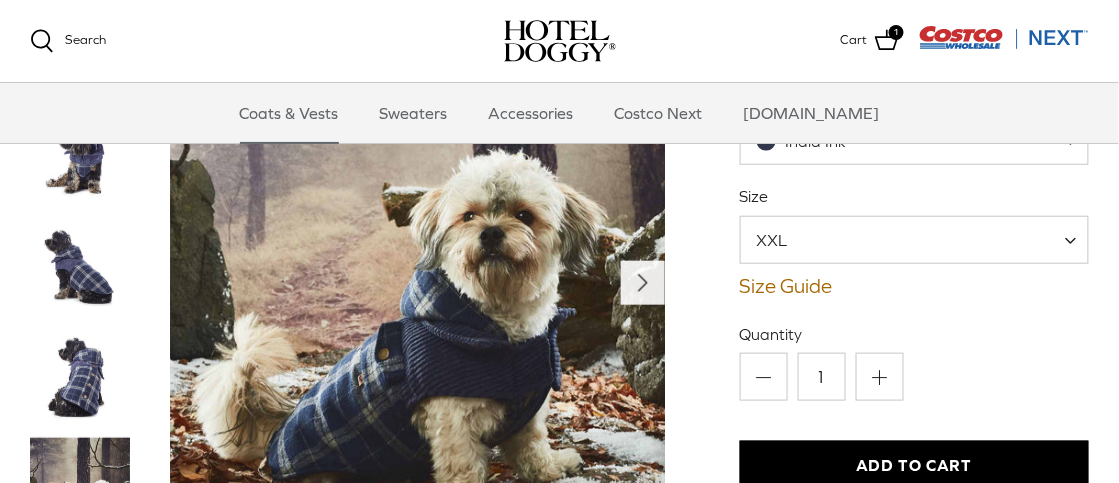click on "Right" 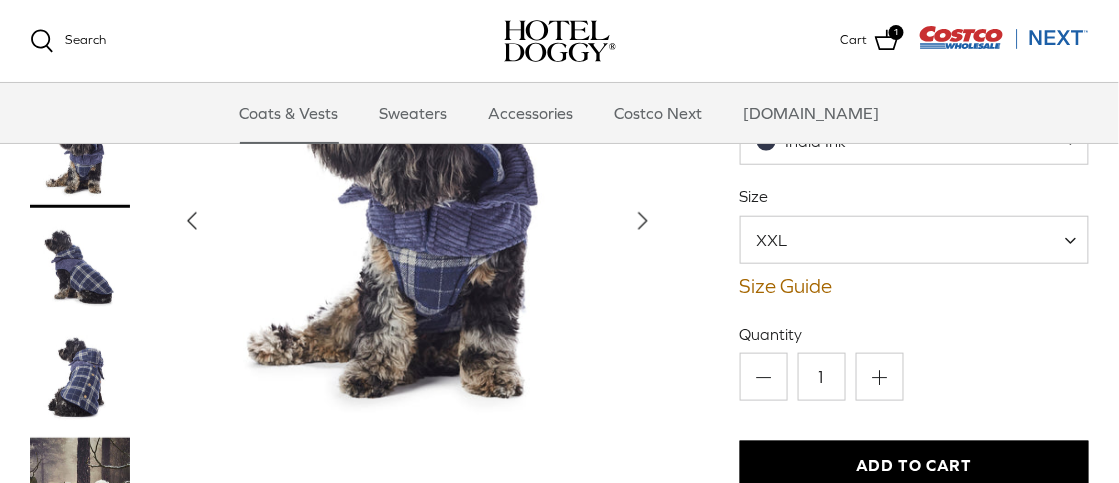 click on "Right" 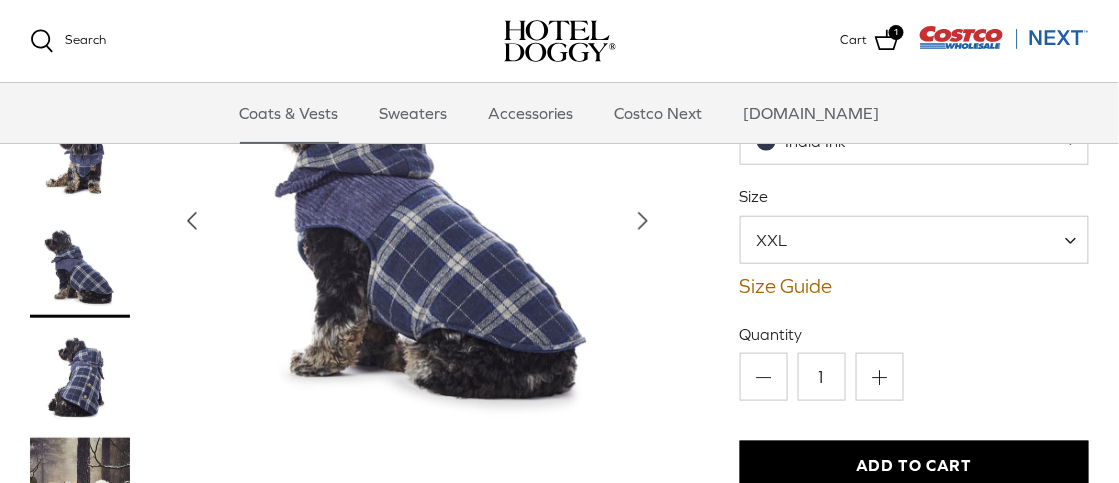 click 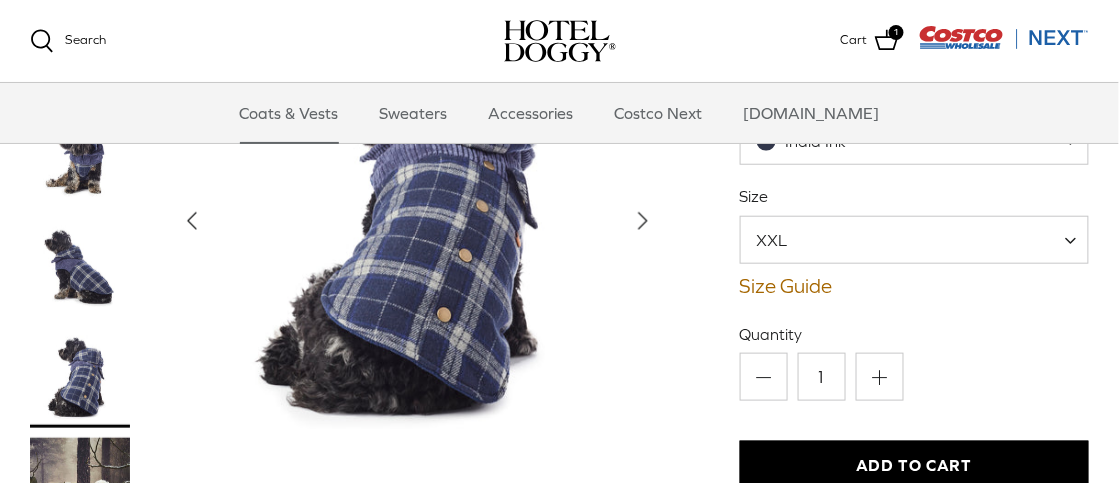 click 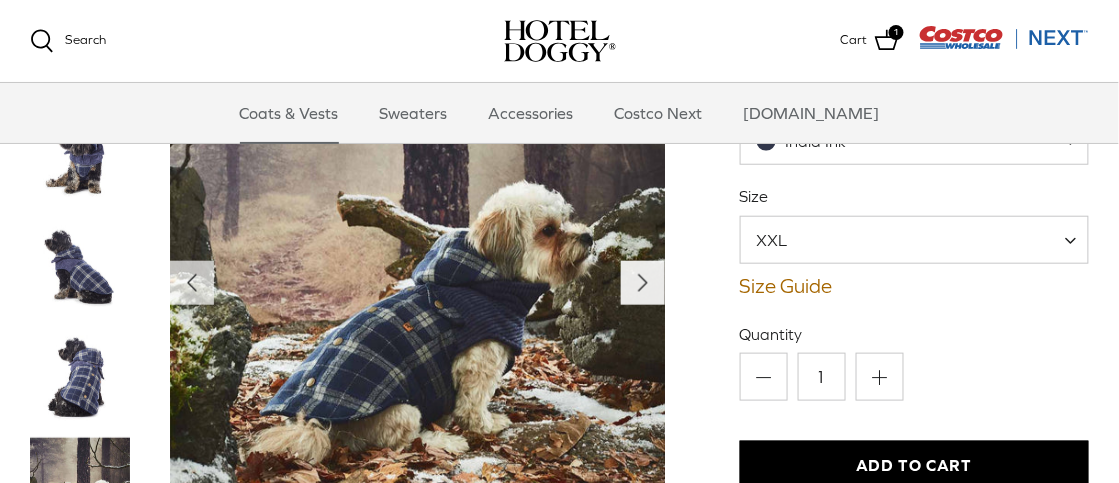 click on "Right" 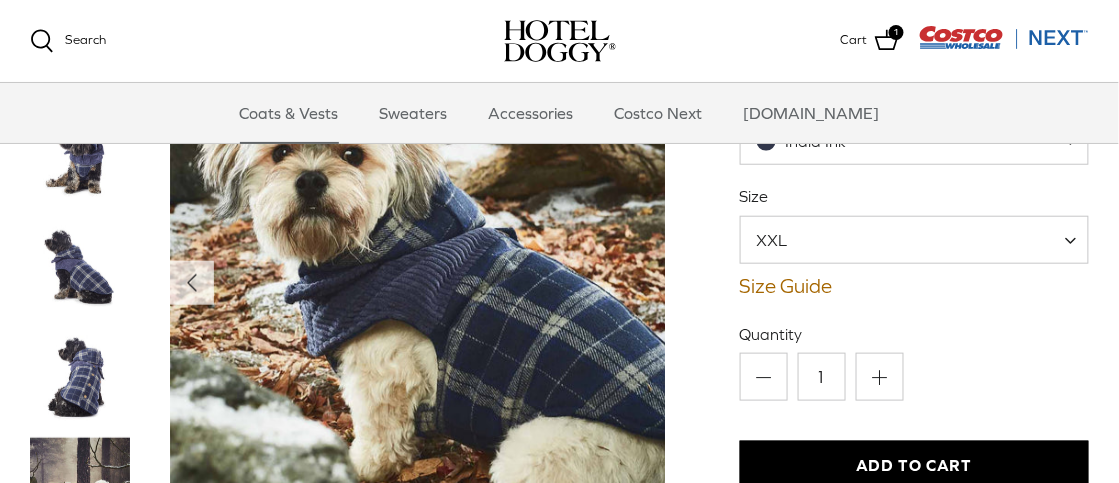 click on "Add to Cart" at bounding box center (914, 465) 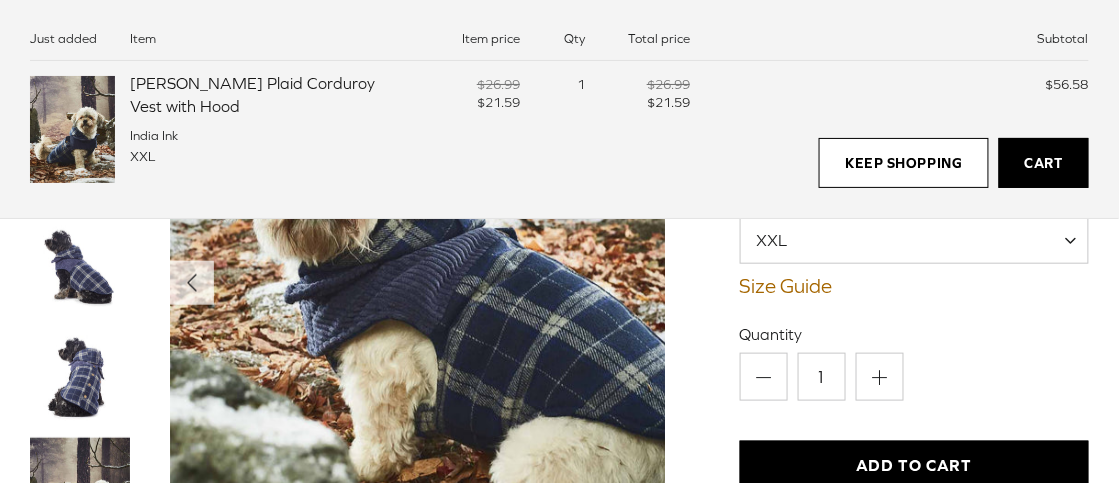 click on "Cart" at bounding box center (1044, 163) 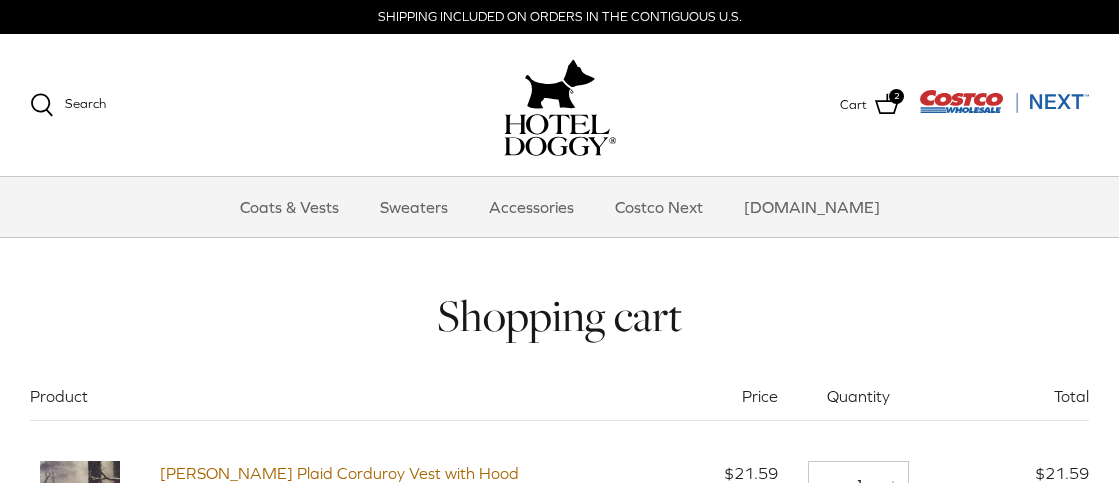 scroll, scrollTop: 0, scrollLeft: 0, axis: both 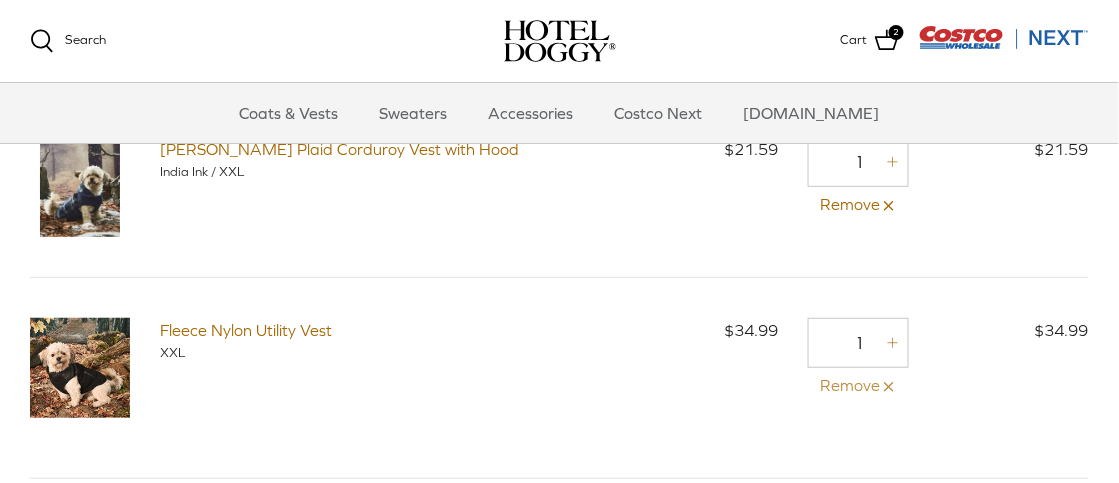click 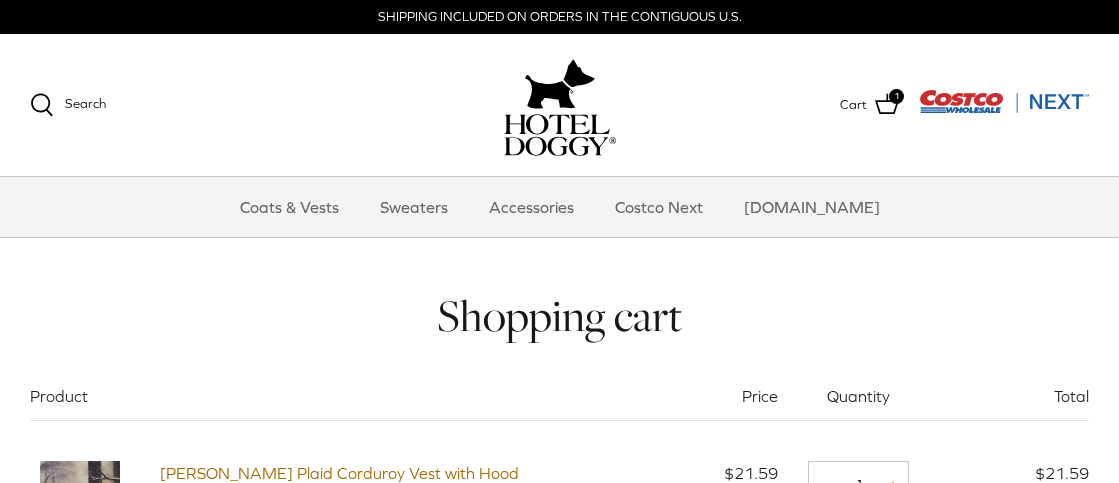 scroll, scrollTop: 0, scrollLeft: 0, axis: both 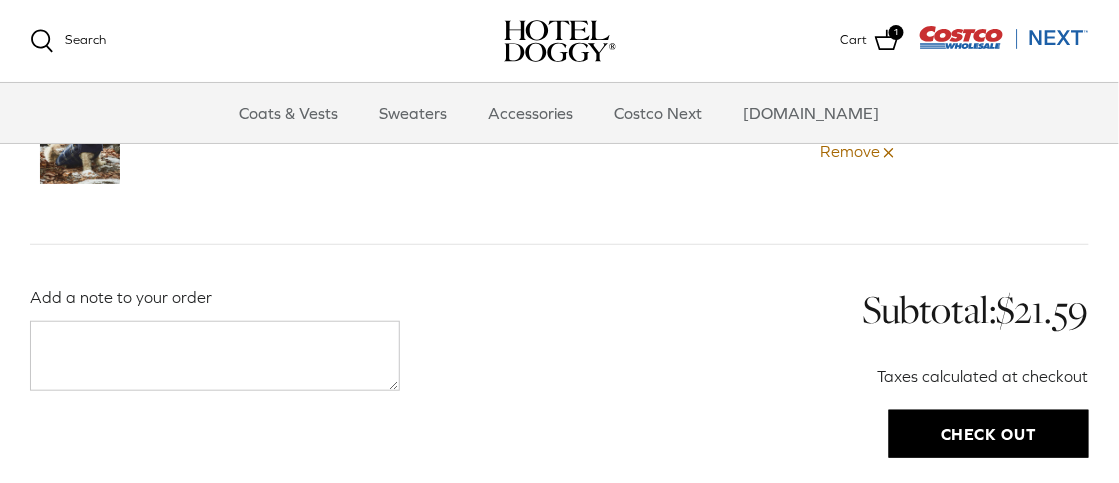 click on "Check out" at bounding box center (989, 434) 